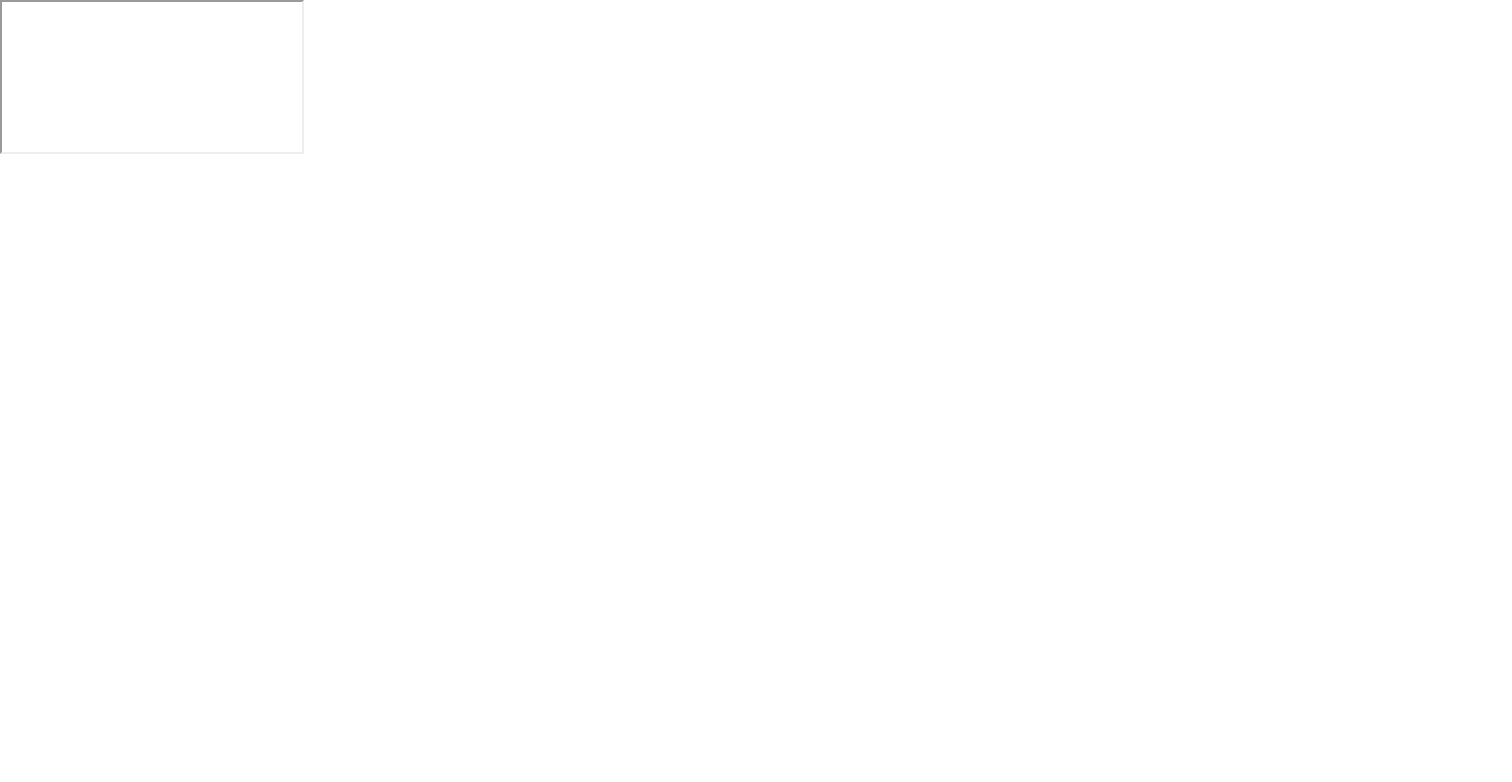 scroll, scrollTop: 0, scrollLeft: 0, axis: both 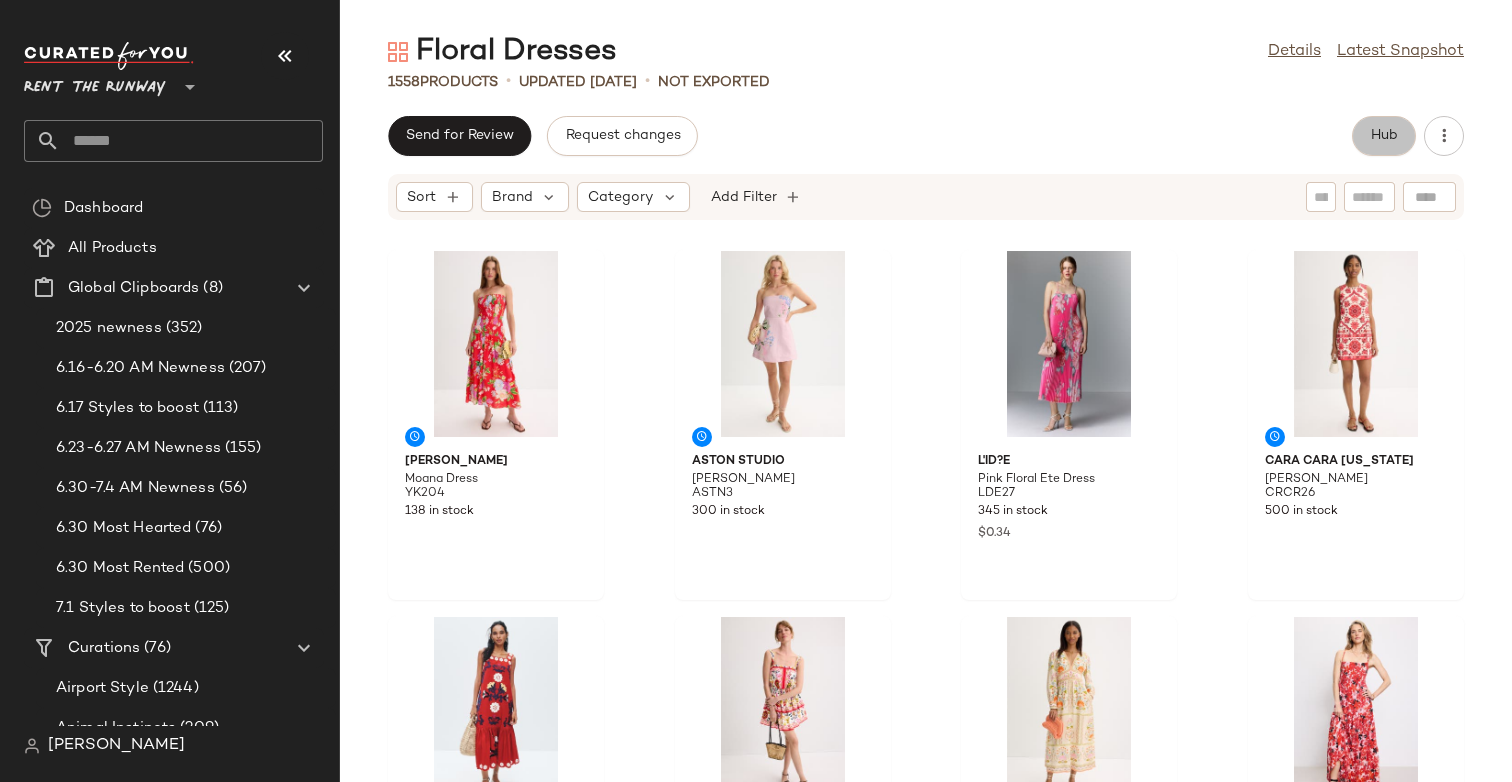 click on "Hub" at bounding box center [1384, 136] 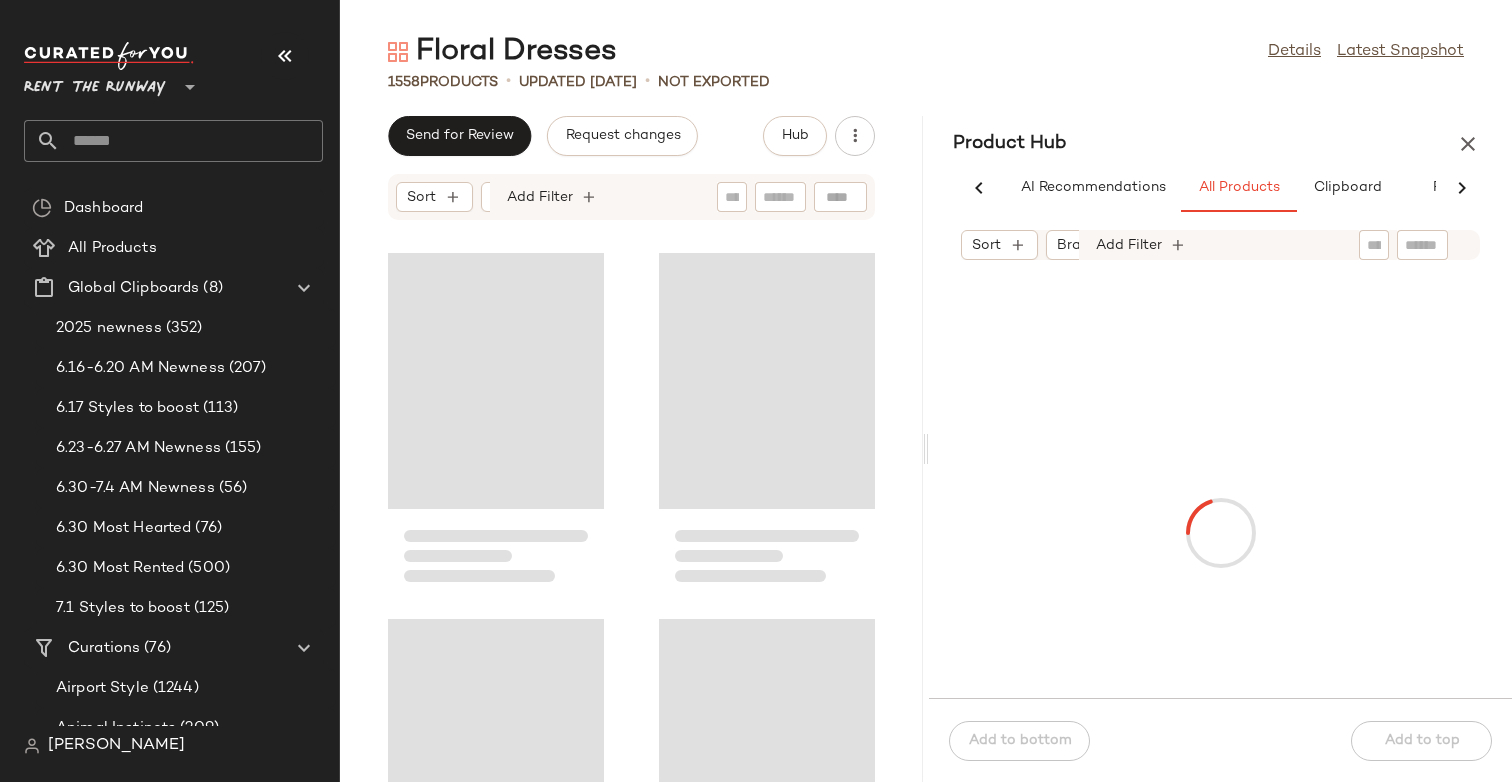 scroll, scrollTop: 0, scrollLeft: 77, axis: horizontal 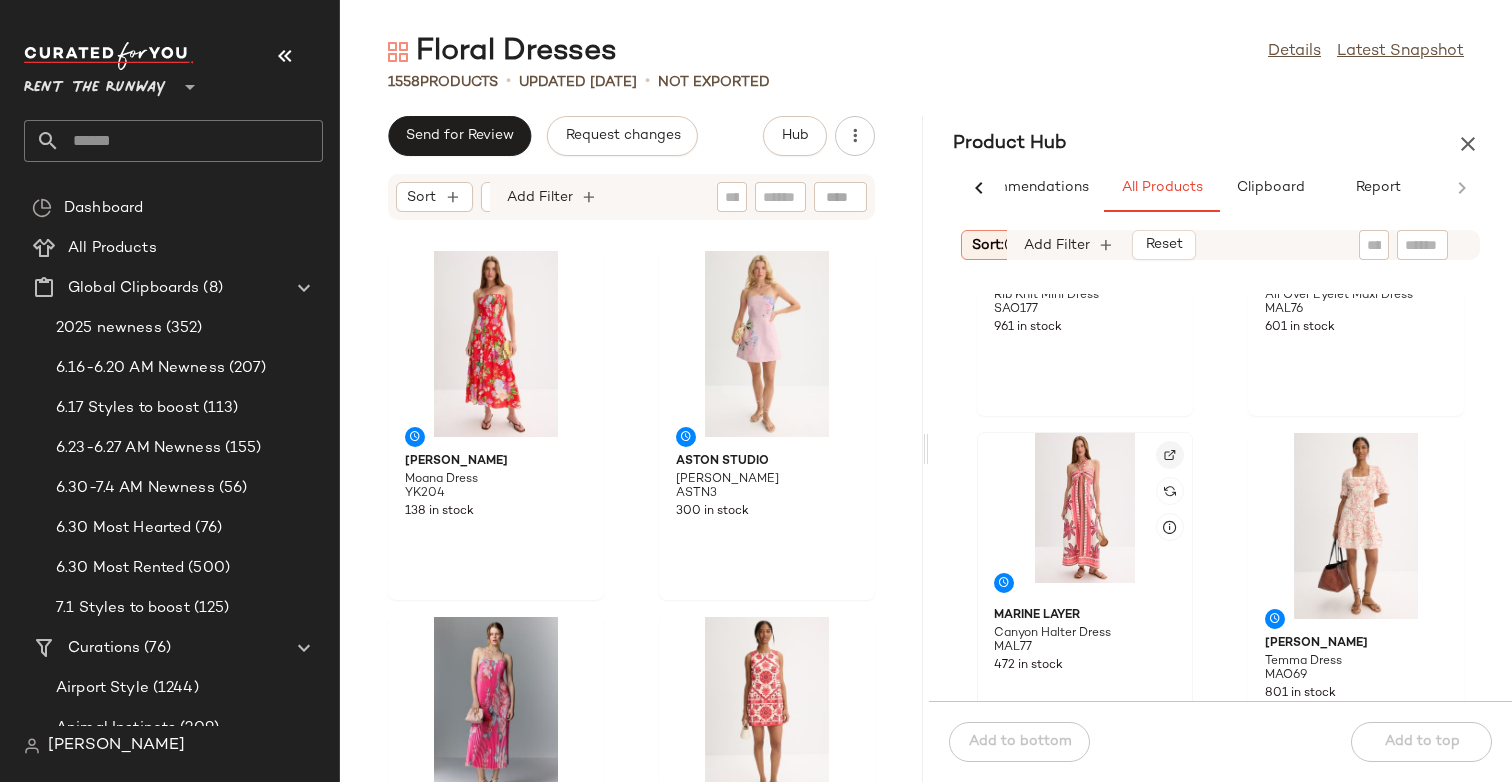 click 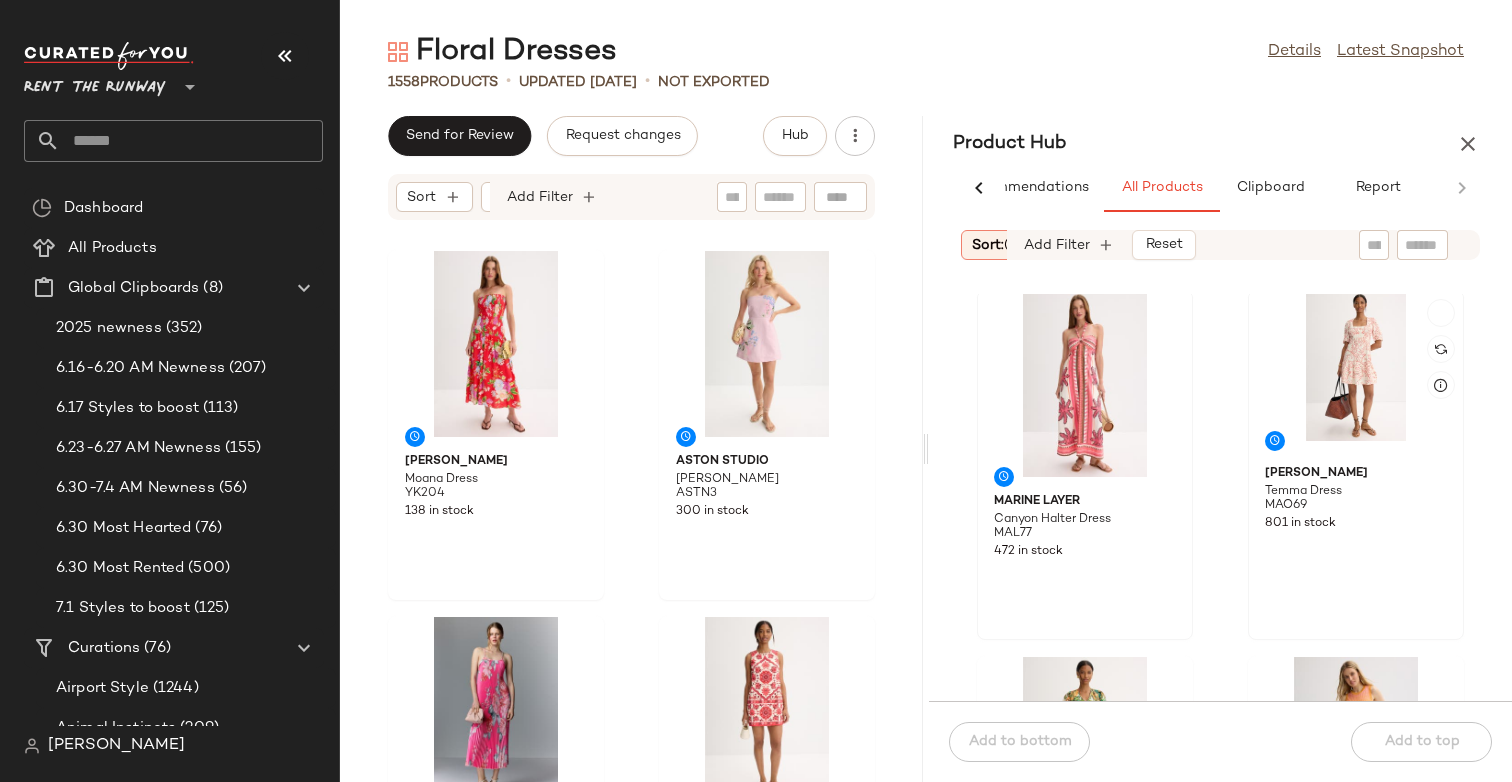 scroll, scrollTop: 1811, scrollLeft: 0, axis: vertical 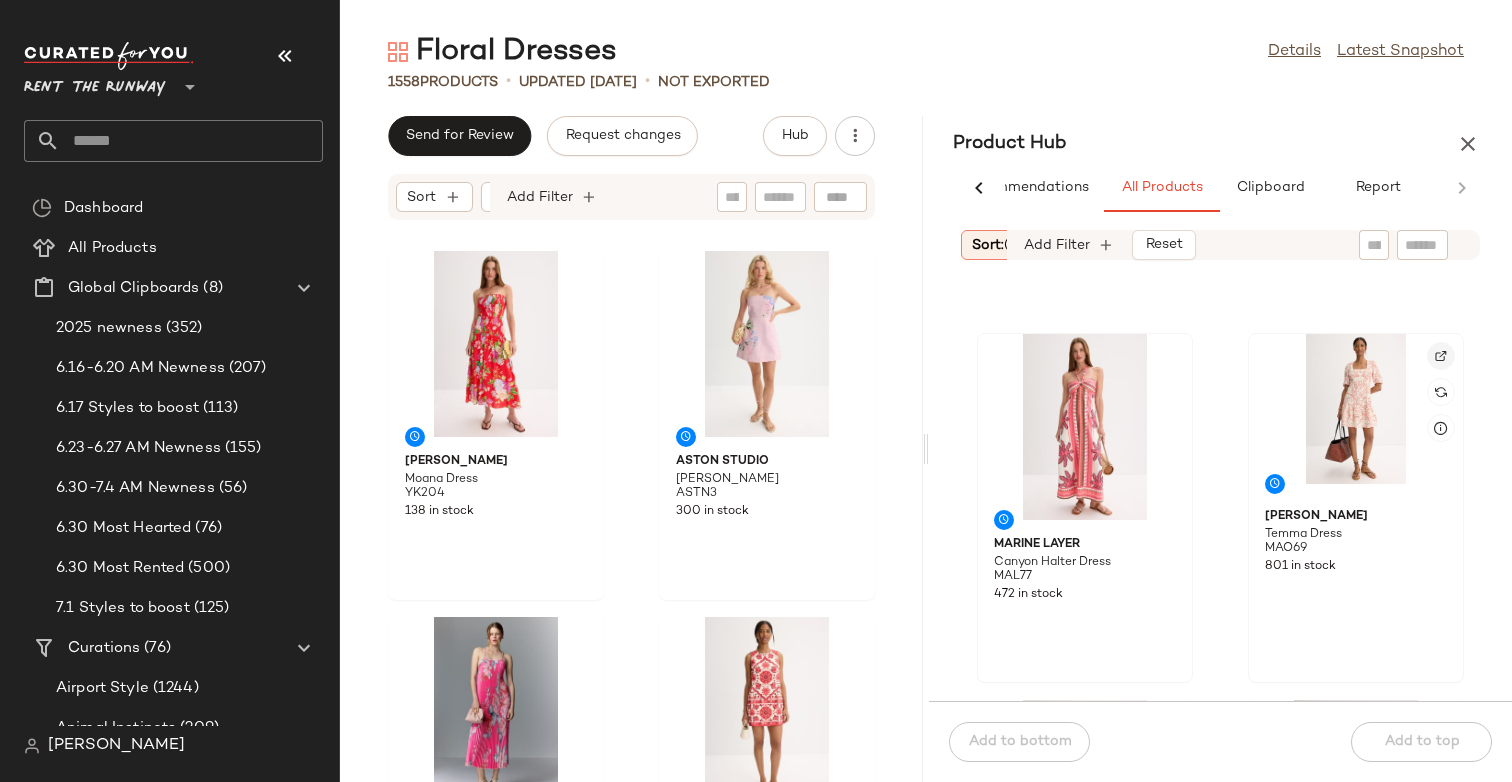 click 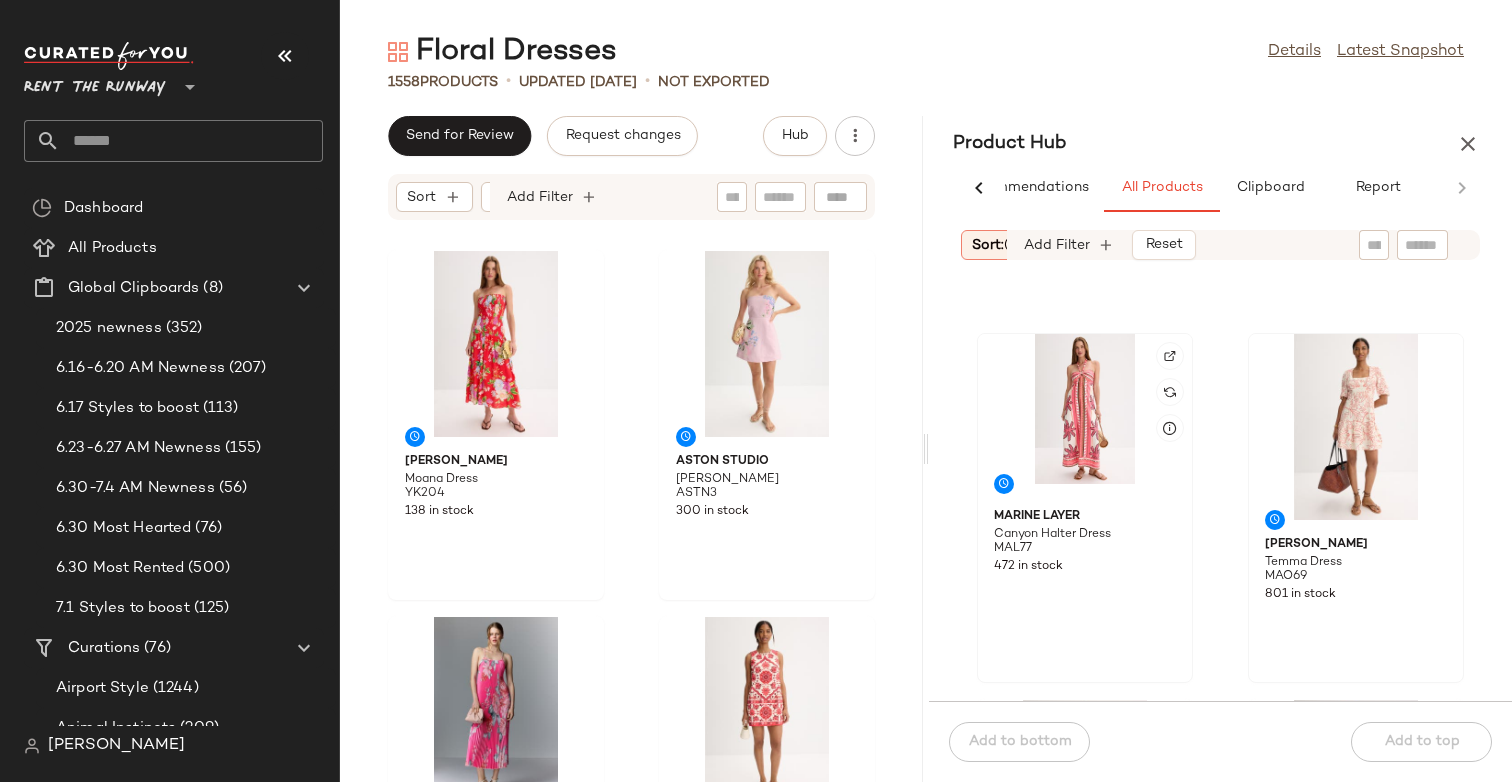 click 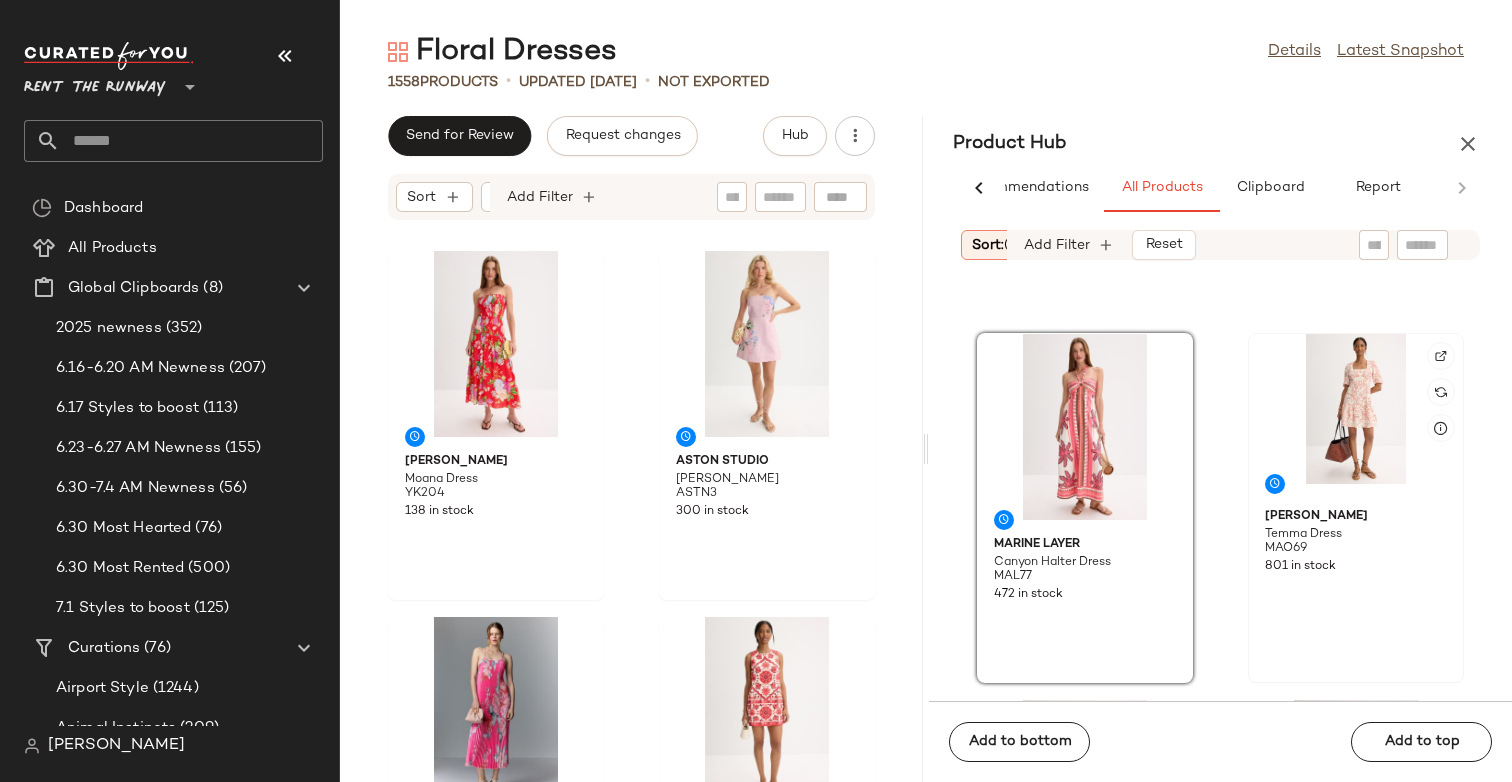 click 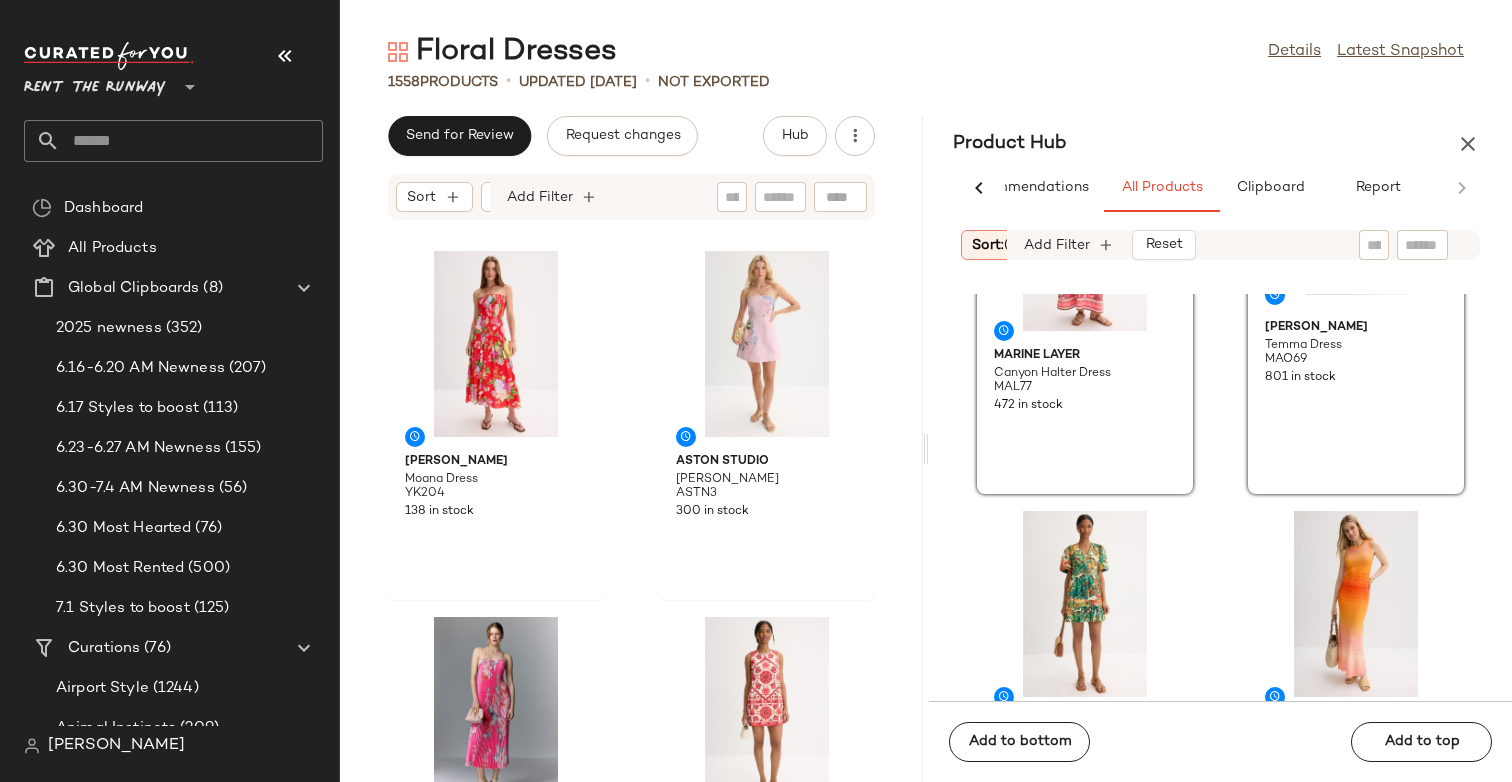 scroll, scrollTop: 2037, scrollLeft: 0, axis: vertical 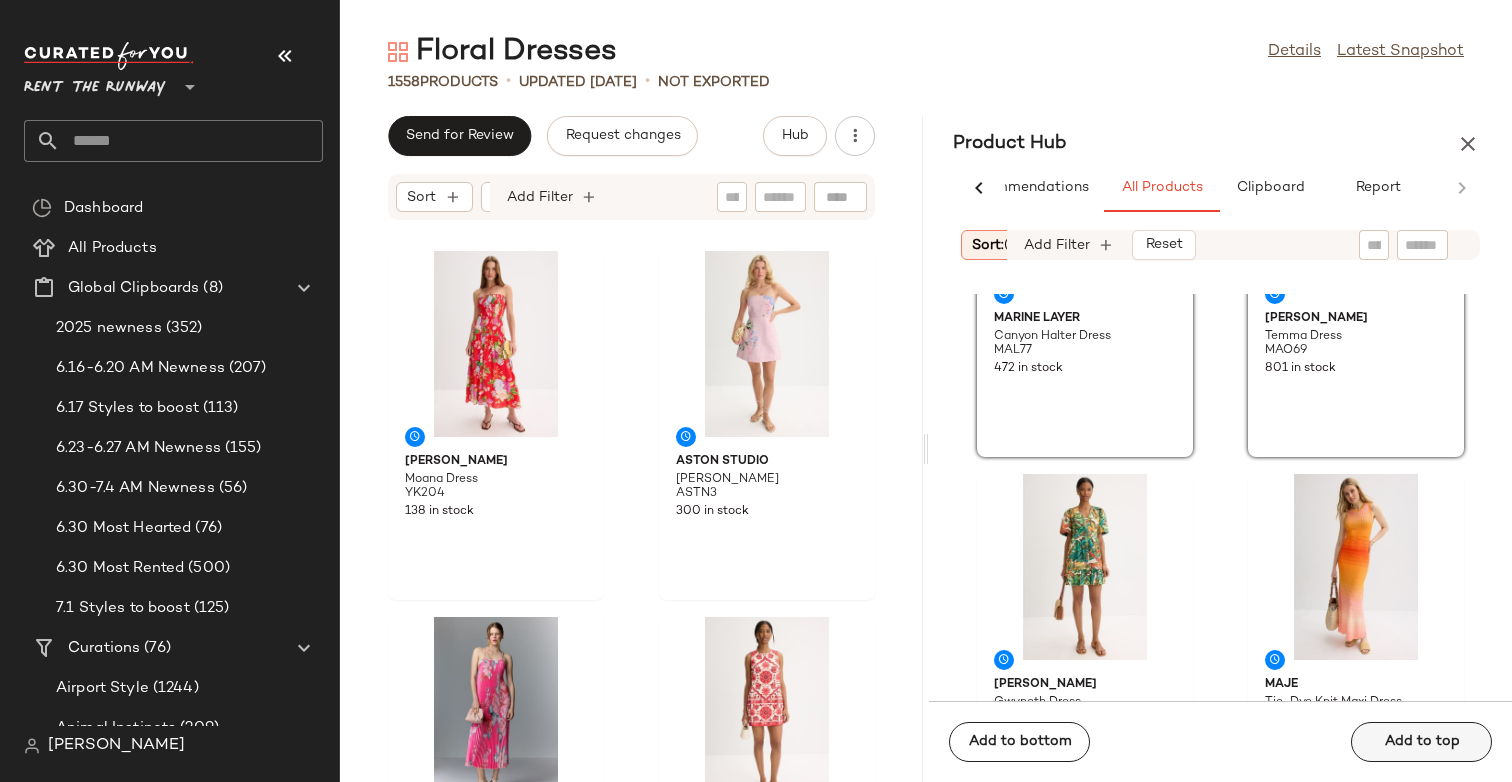 click on "Add to top" 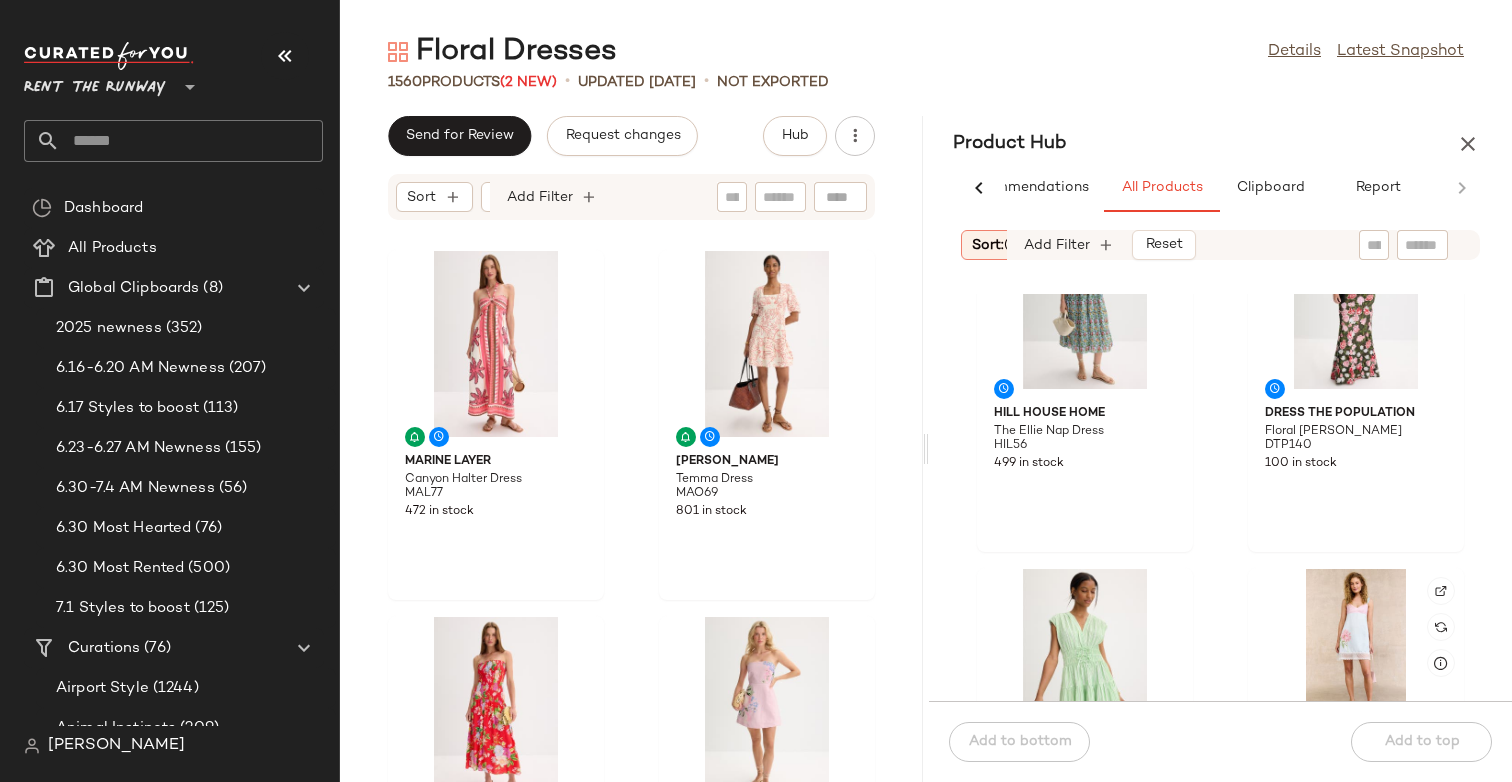 scroll, scrollTop: 2312, scrollLeft: 0, axis: vertical 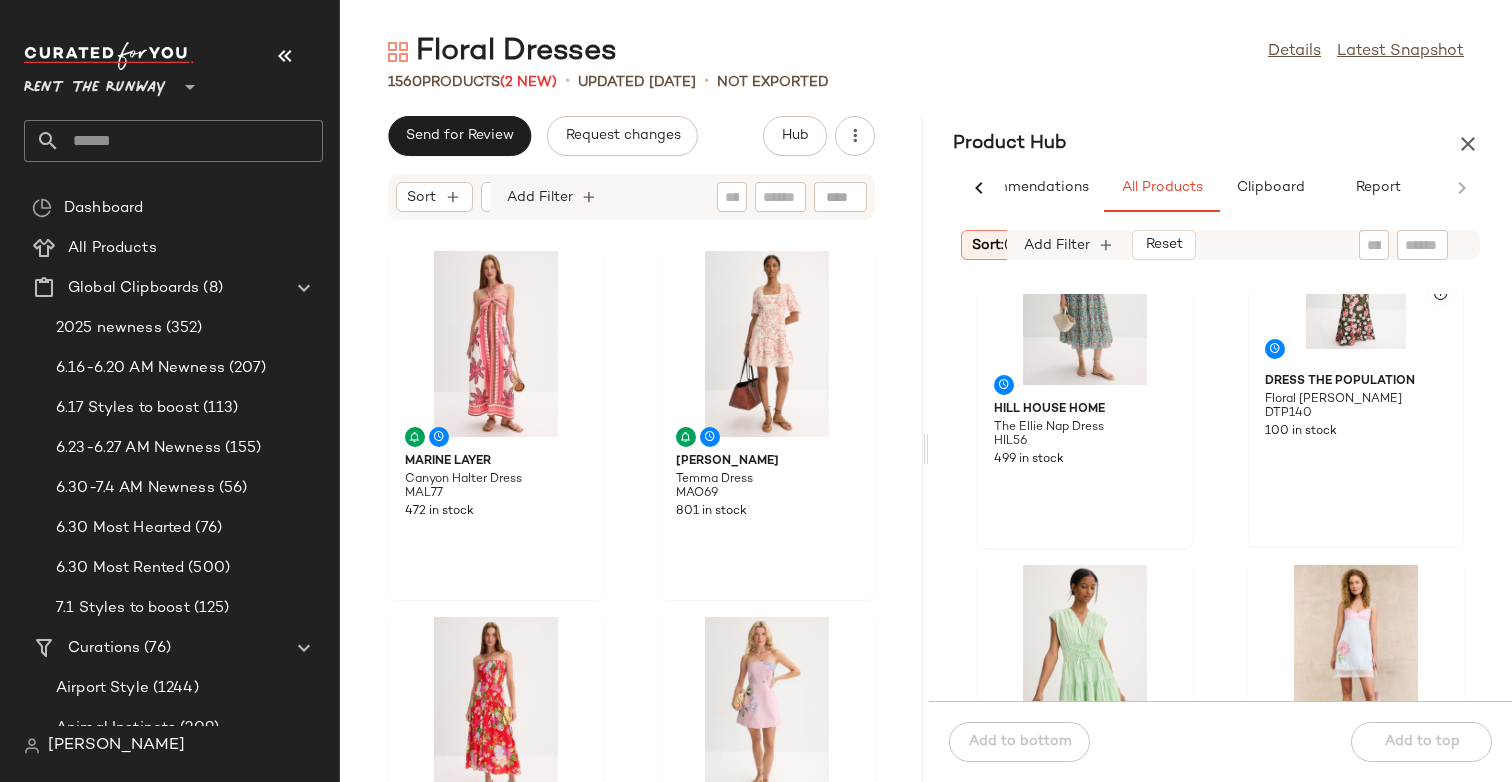 click on "DTP140" at bounding box center (1288, 414) 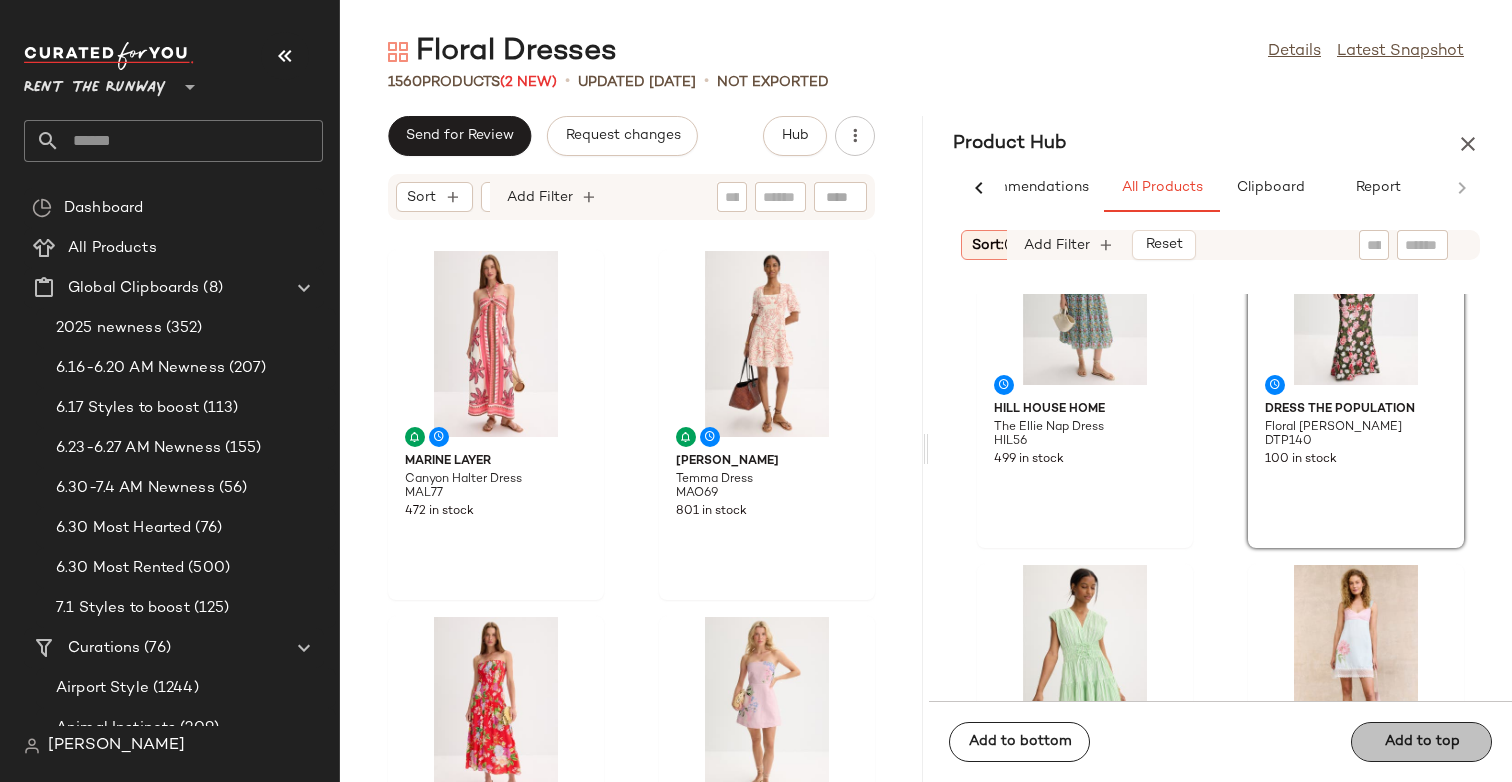 click on "Add to top" 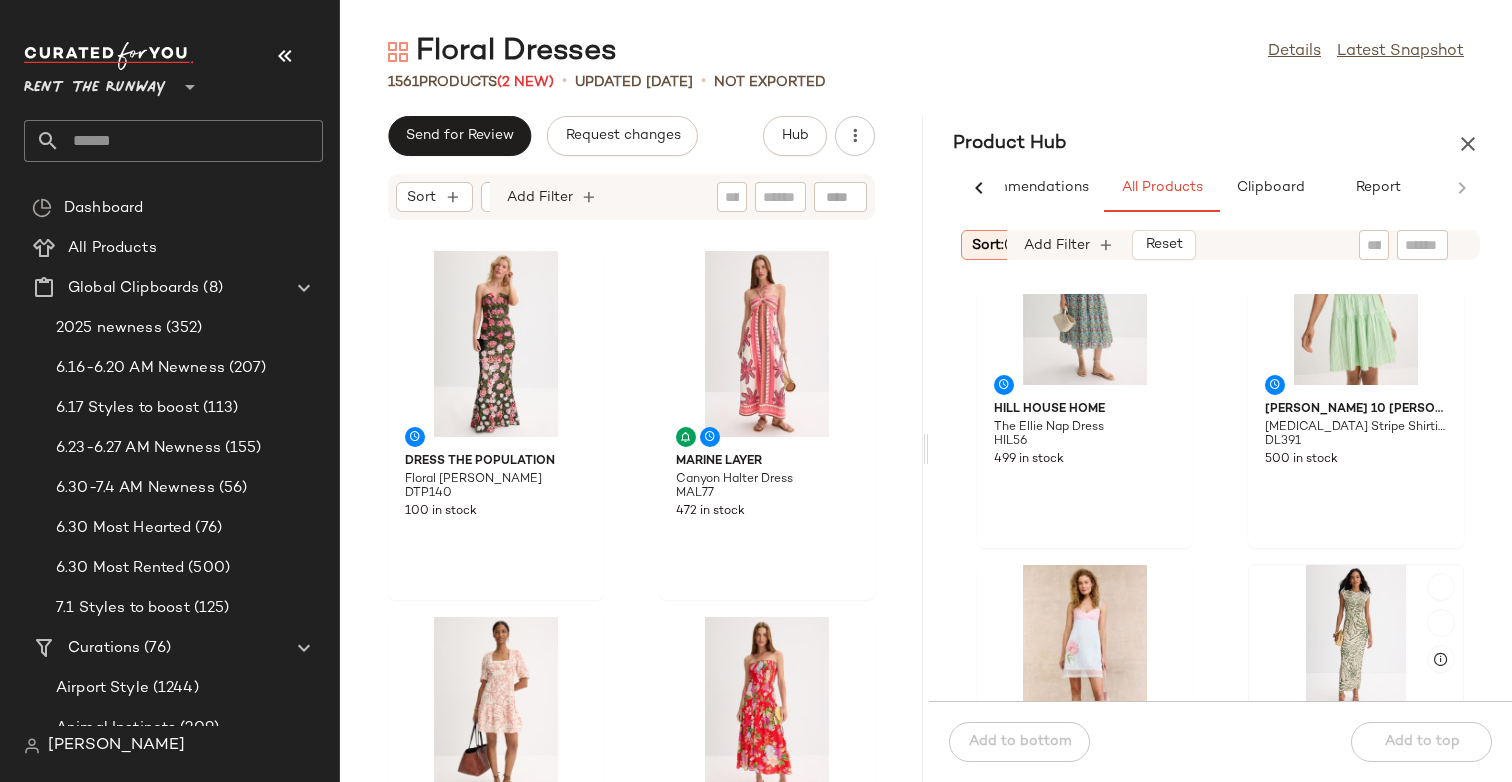 click 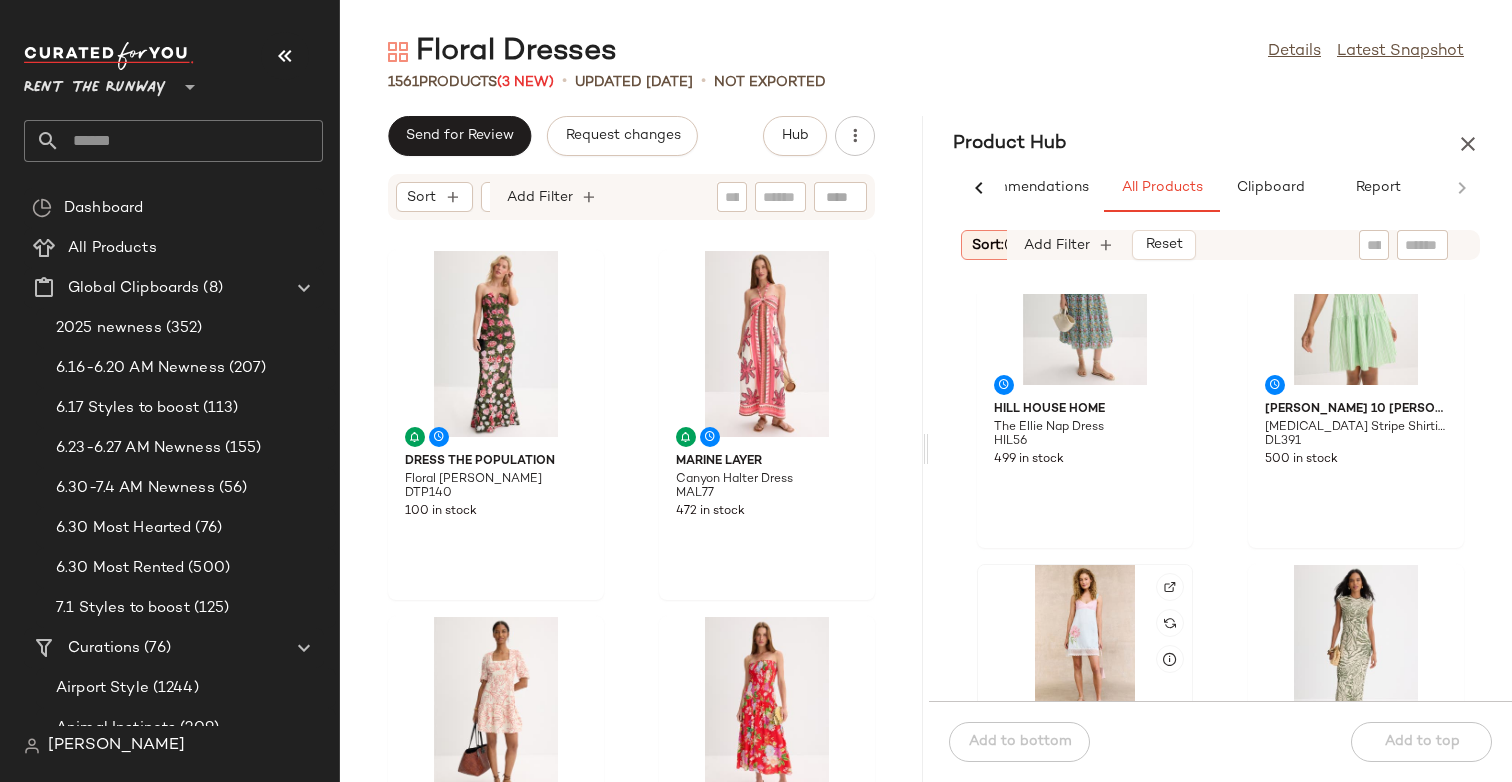 click 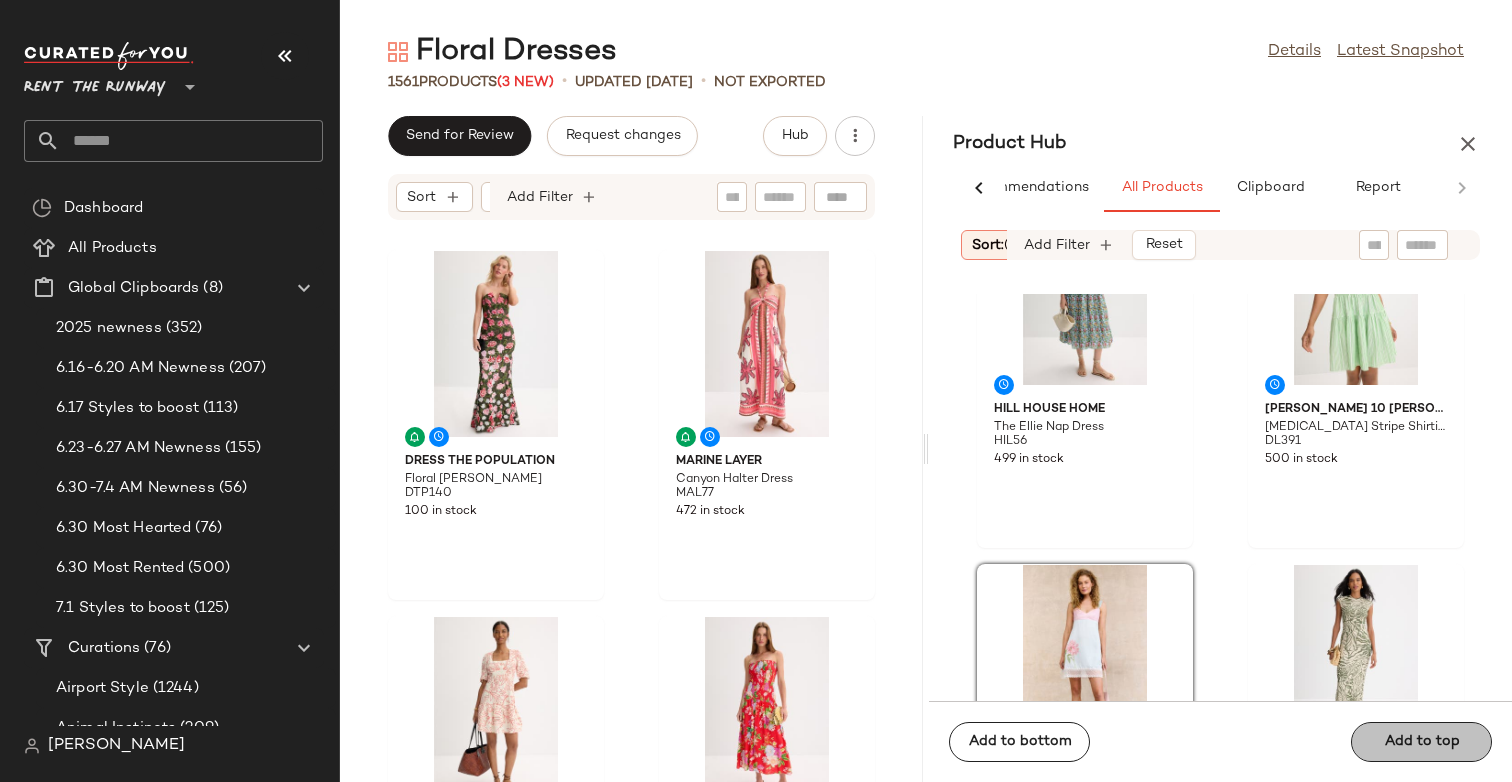 click on "Add to top" at bounding box center (1421, 742) 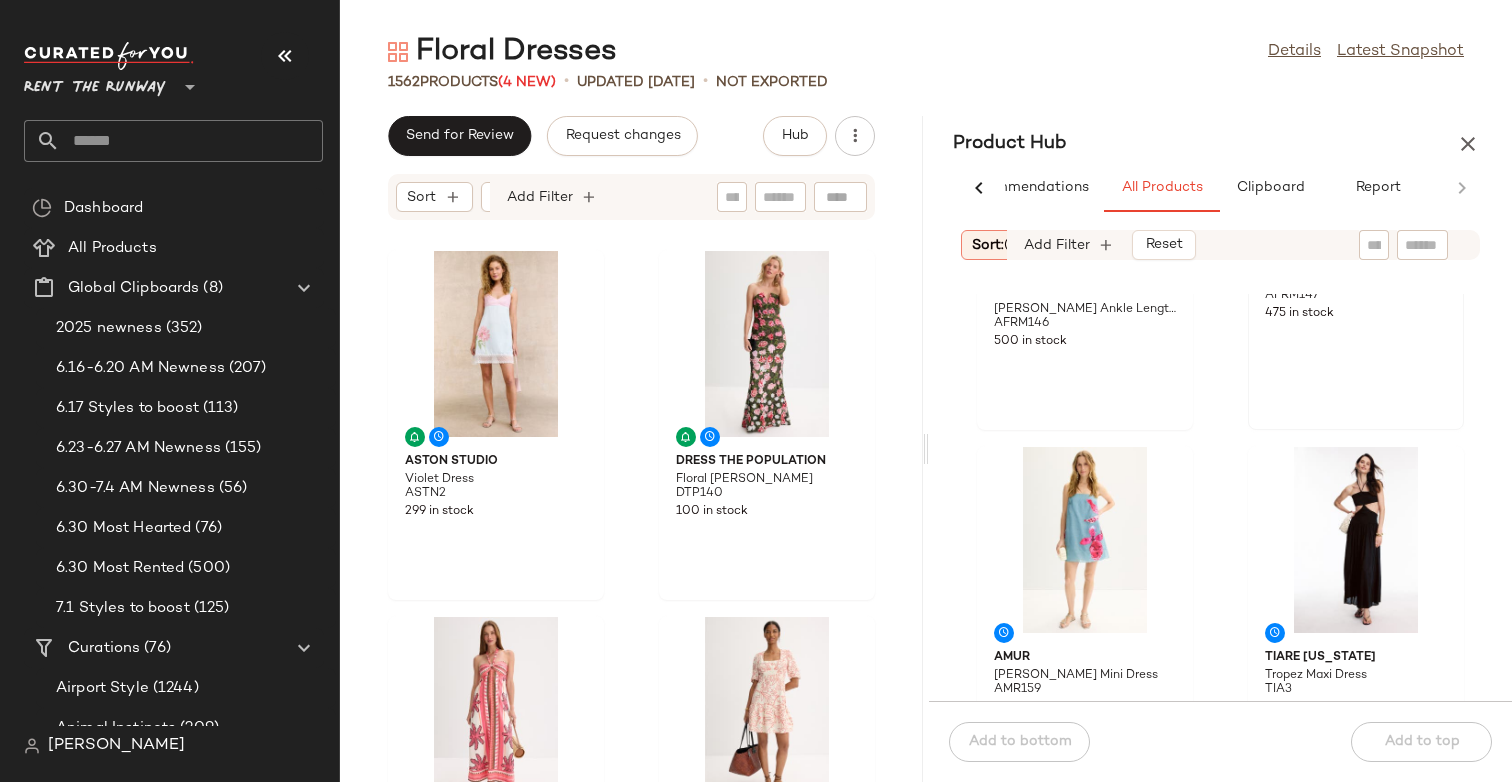 scroll, scrollTop: 2843, scrollLeft: 0, axis: vertical 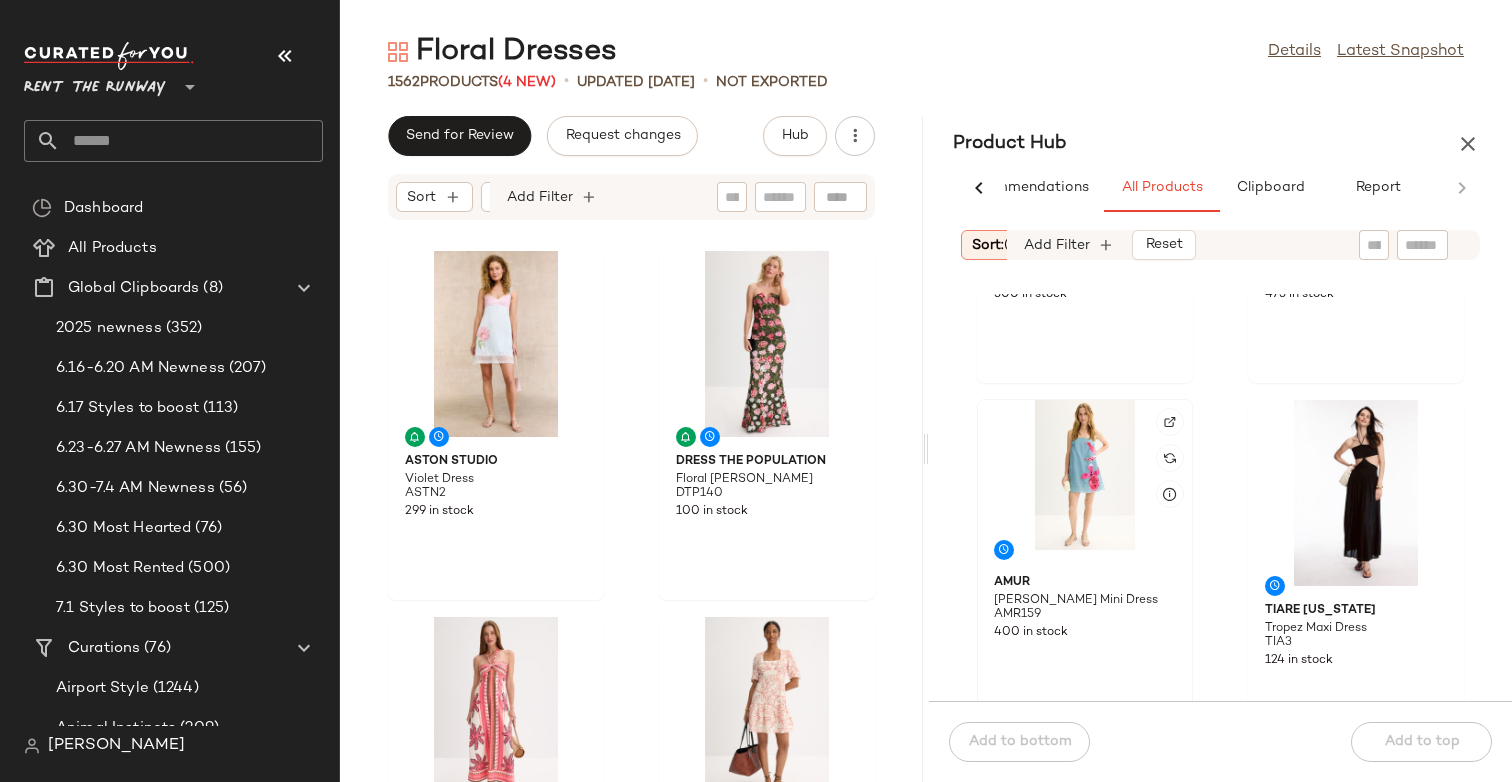 click 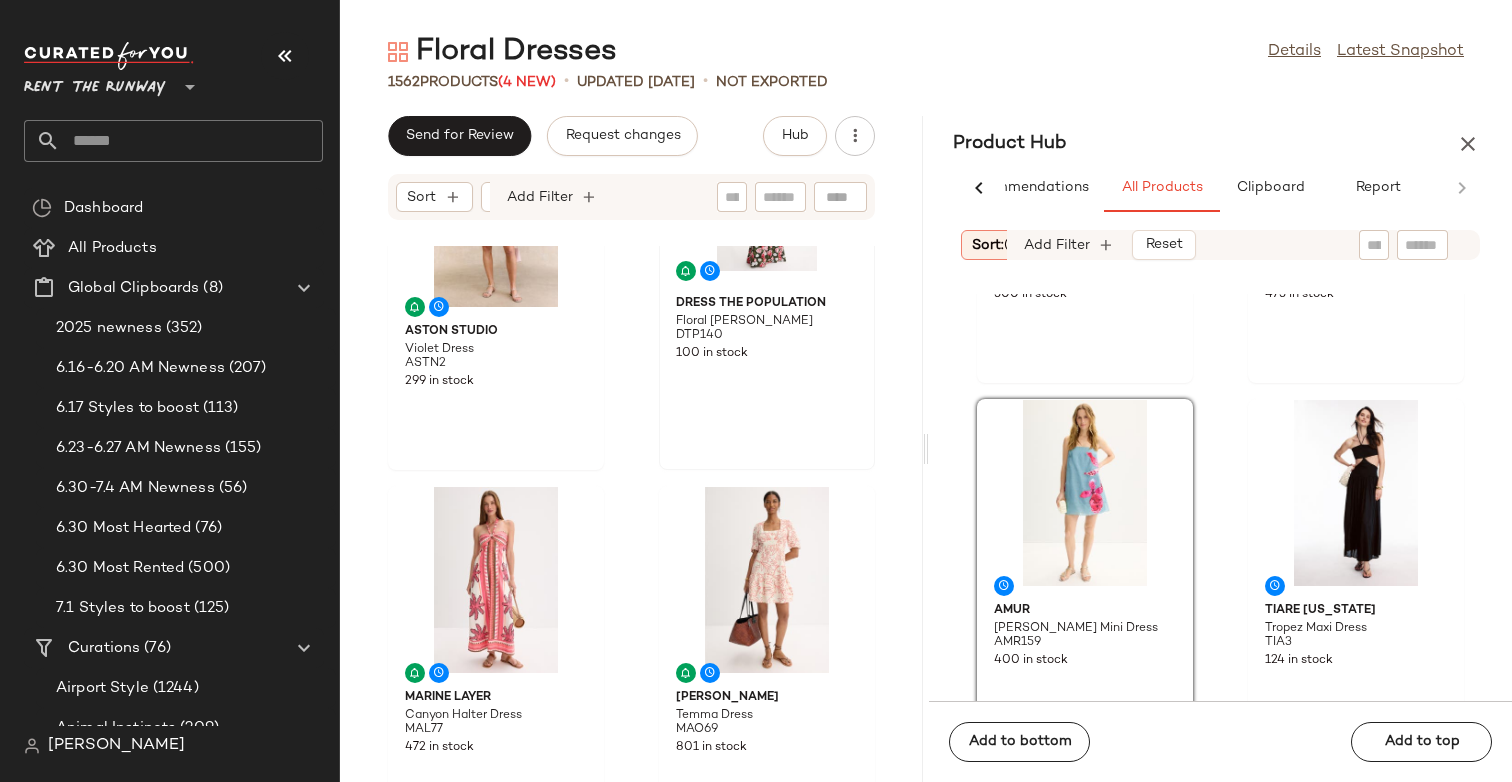 scroll, scrollTop: 137, scrollLeft: 0, axis: vertical 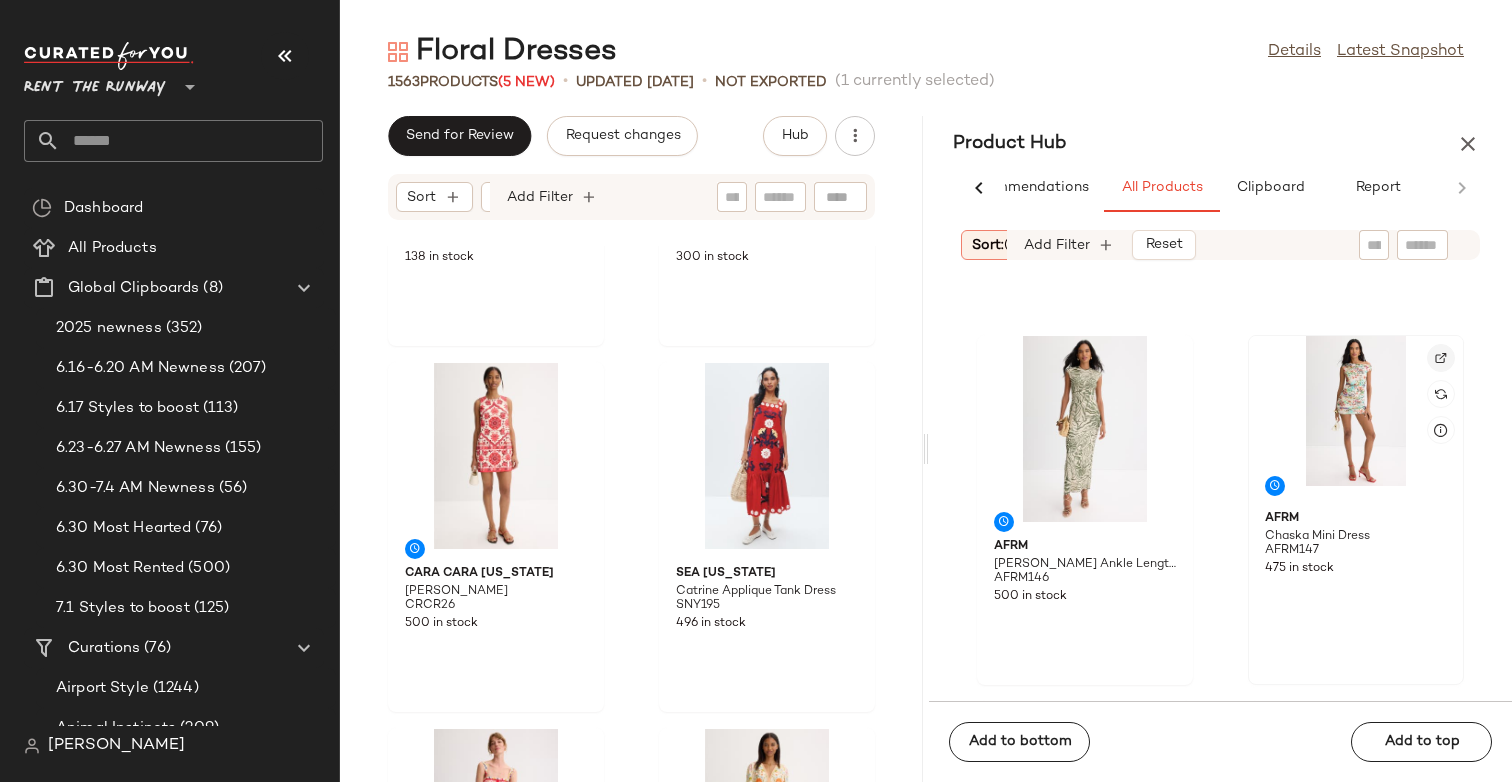 click 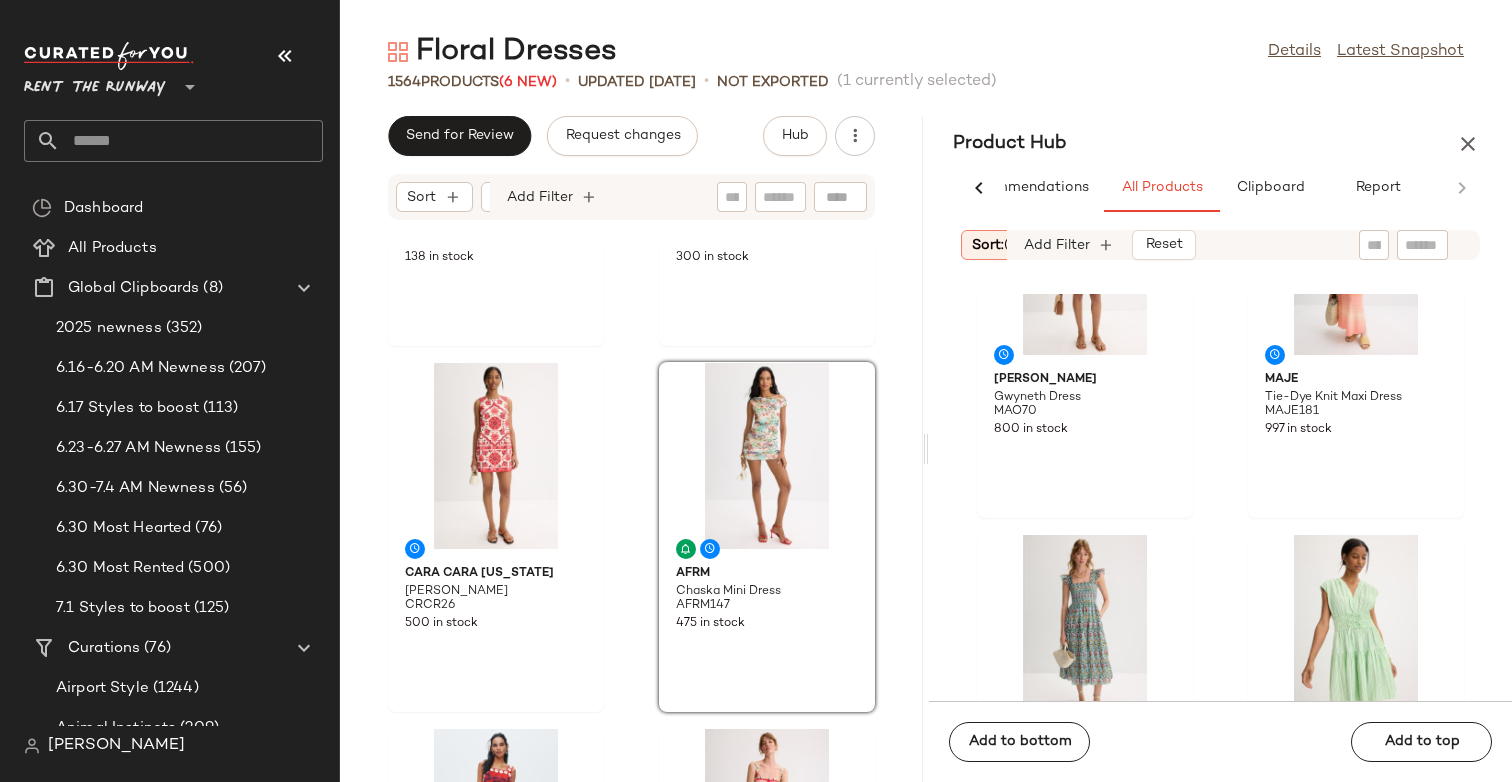 scroll, scrollTop: 2044, scrollLeft: 0, axis: vertical 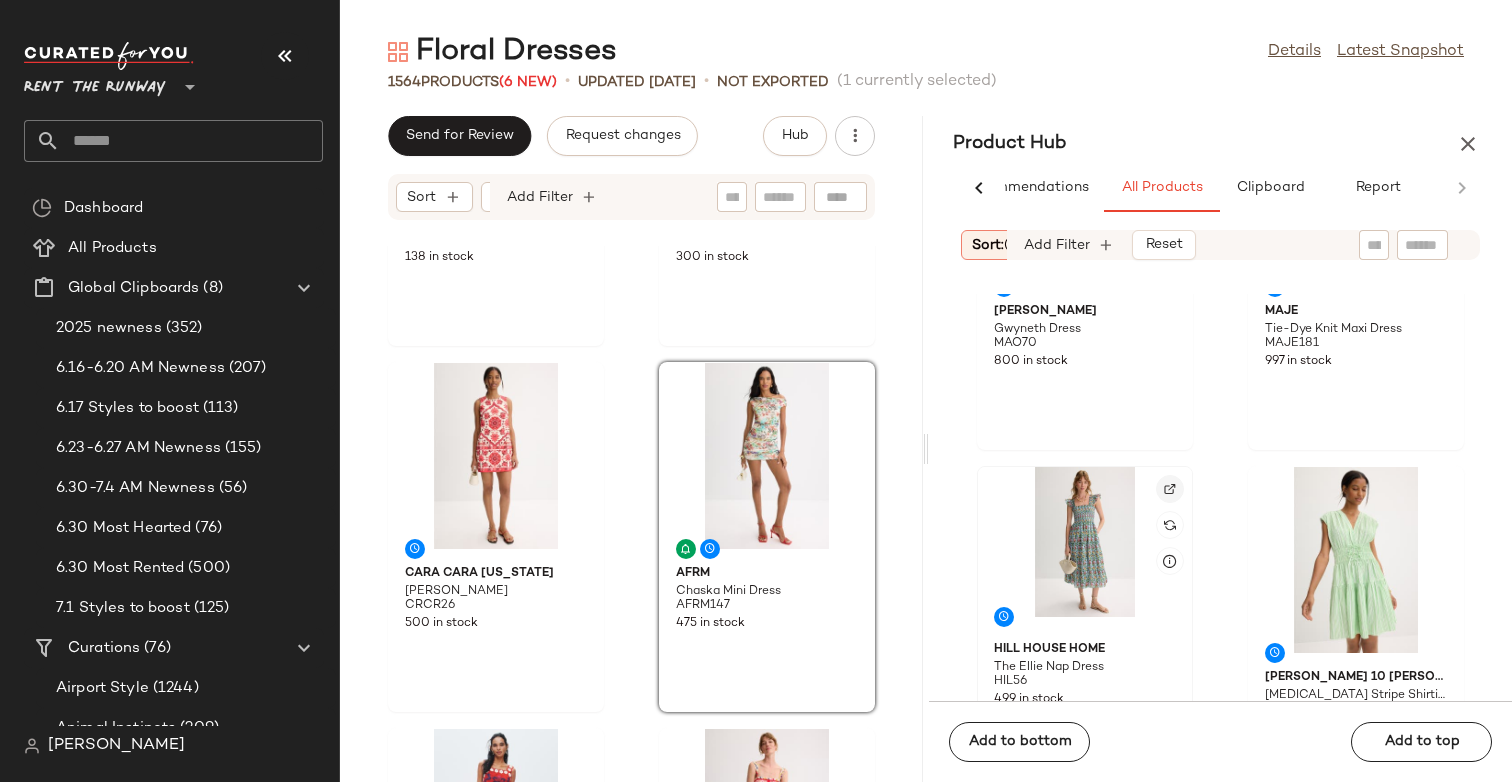 click at bounding box center (1170, 489) 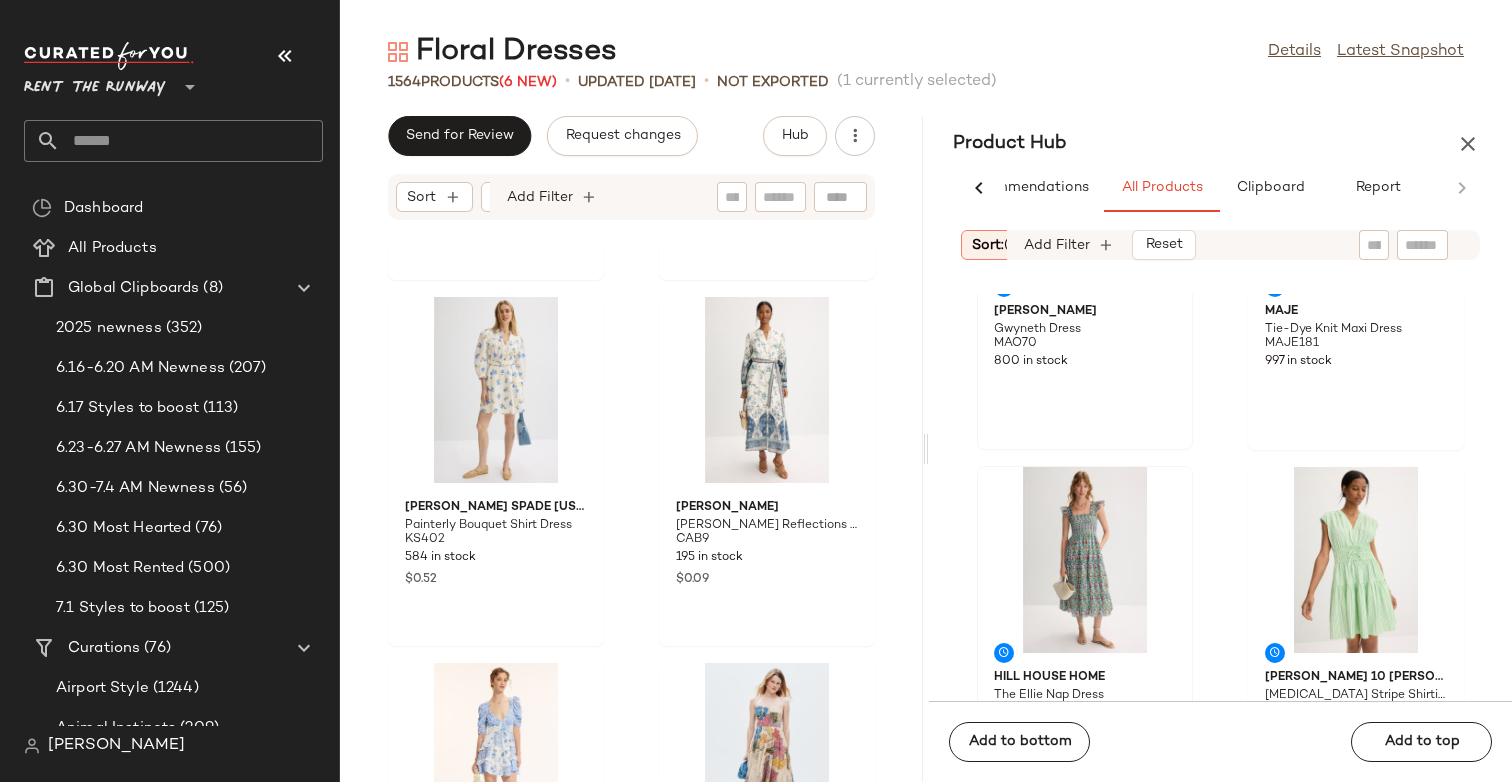 scroll, scrollTop: 17176, scrollLeft: 0, axis: vertical 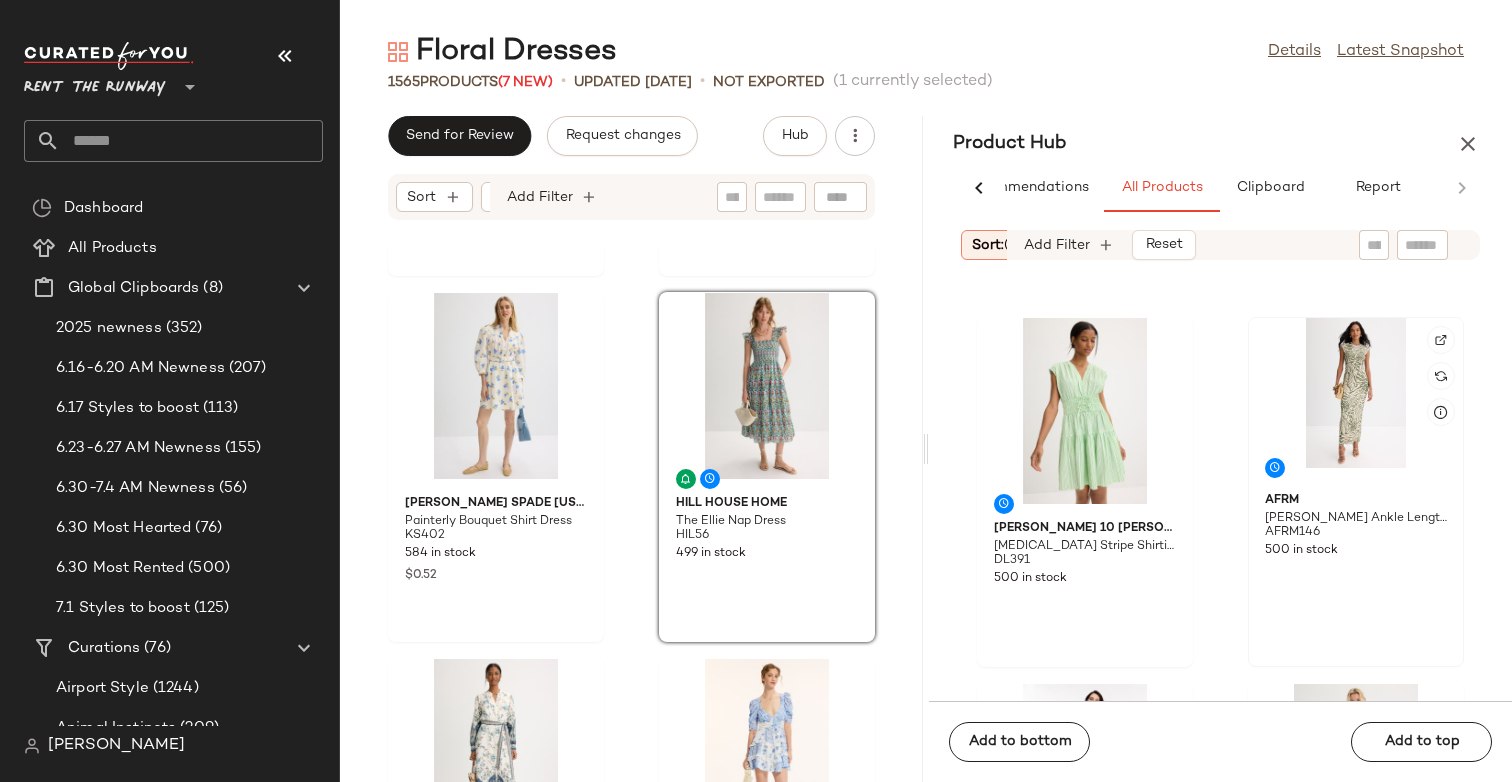 click 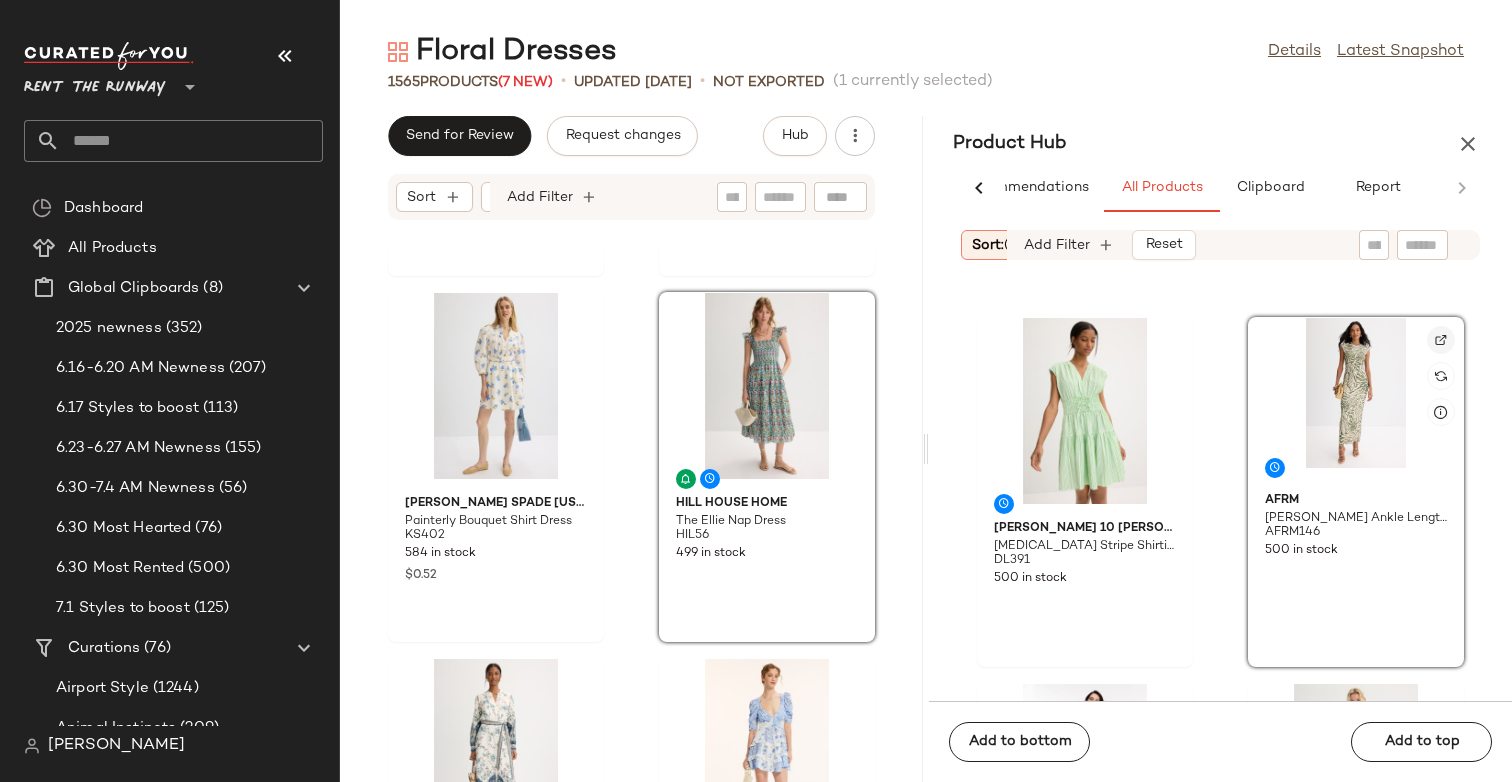 click 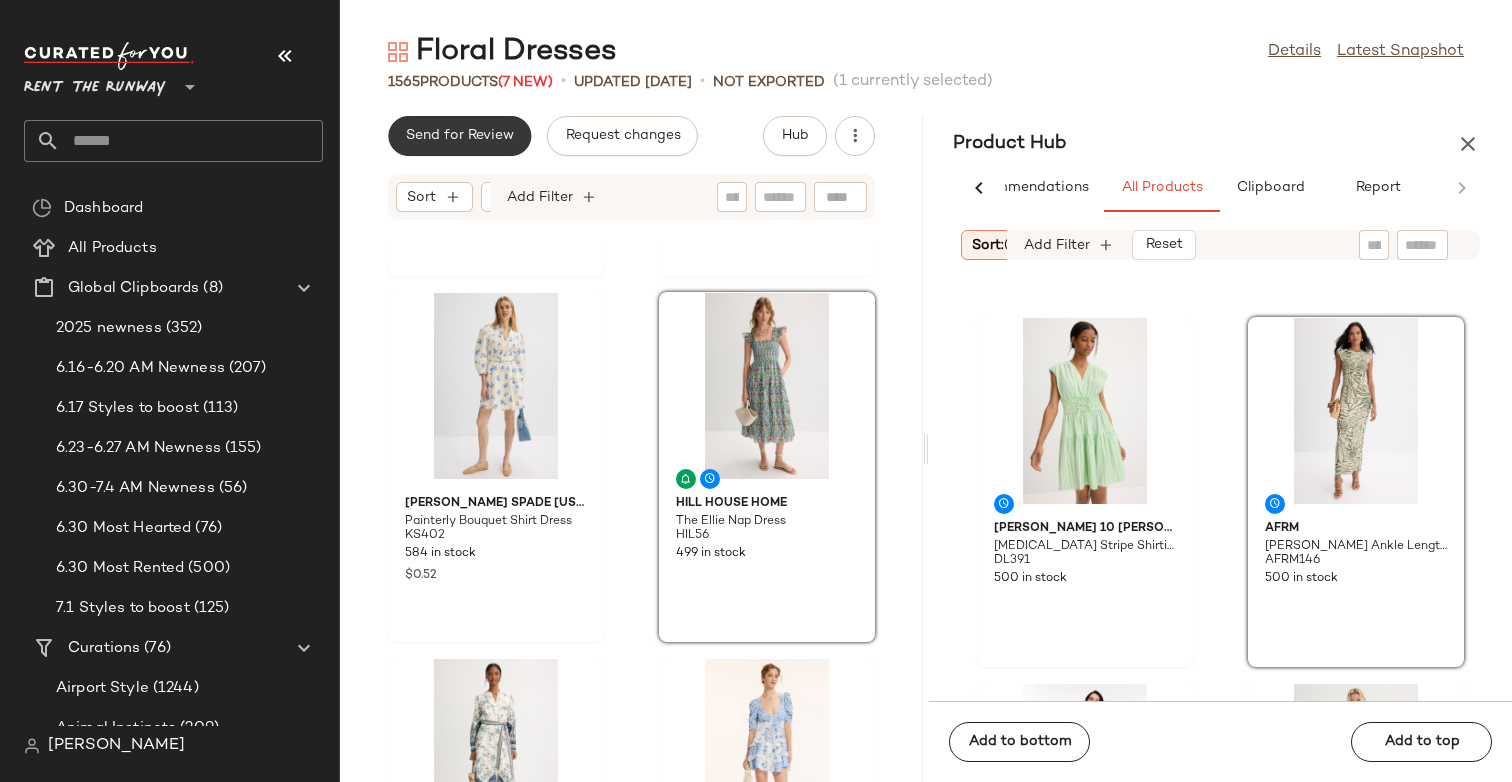 click on "Send for Review" 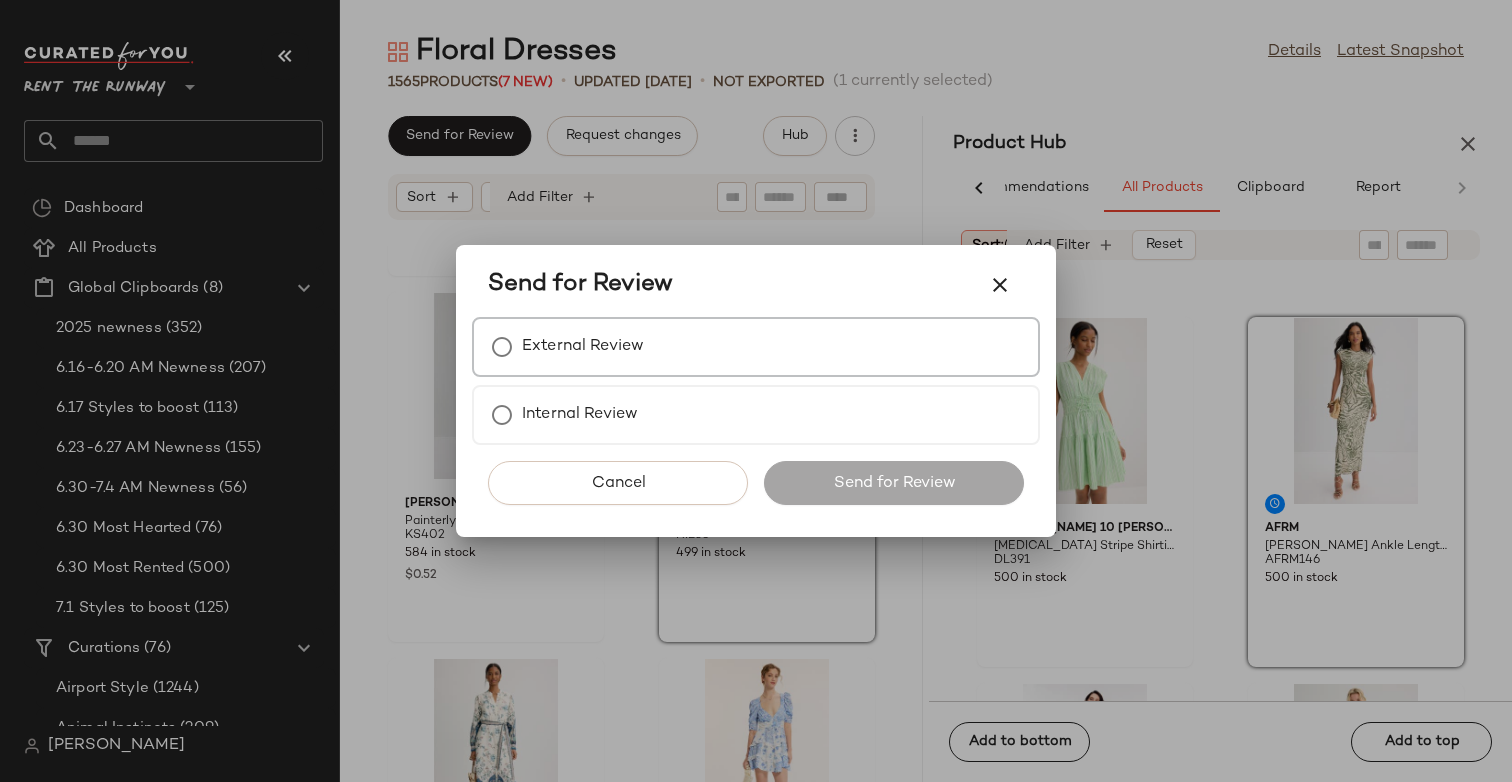 click on "External Review" at bounding box center (583, 347) 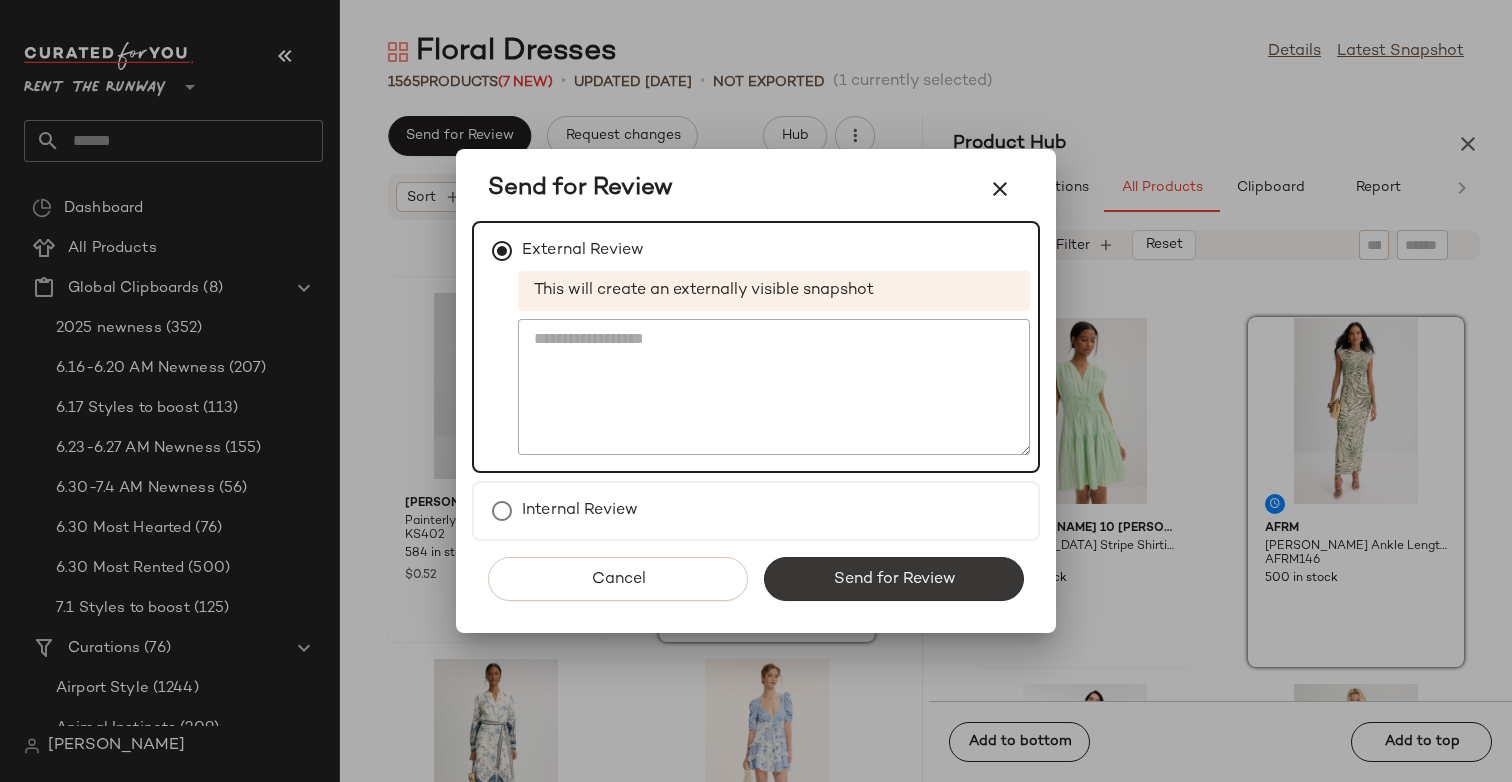 click on "Send for Review" 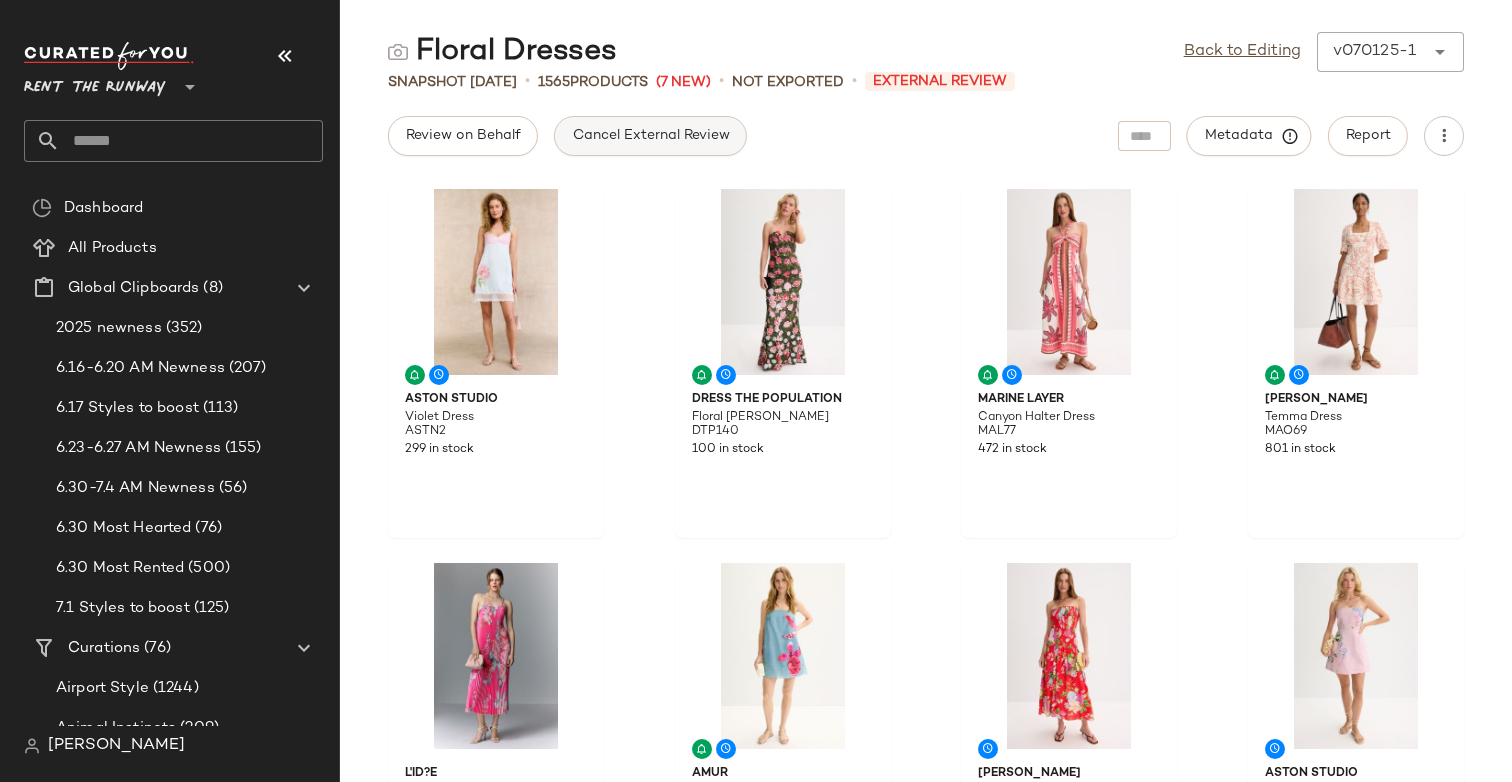 click on "Cancel External Review" at bounding box center [650, 136] 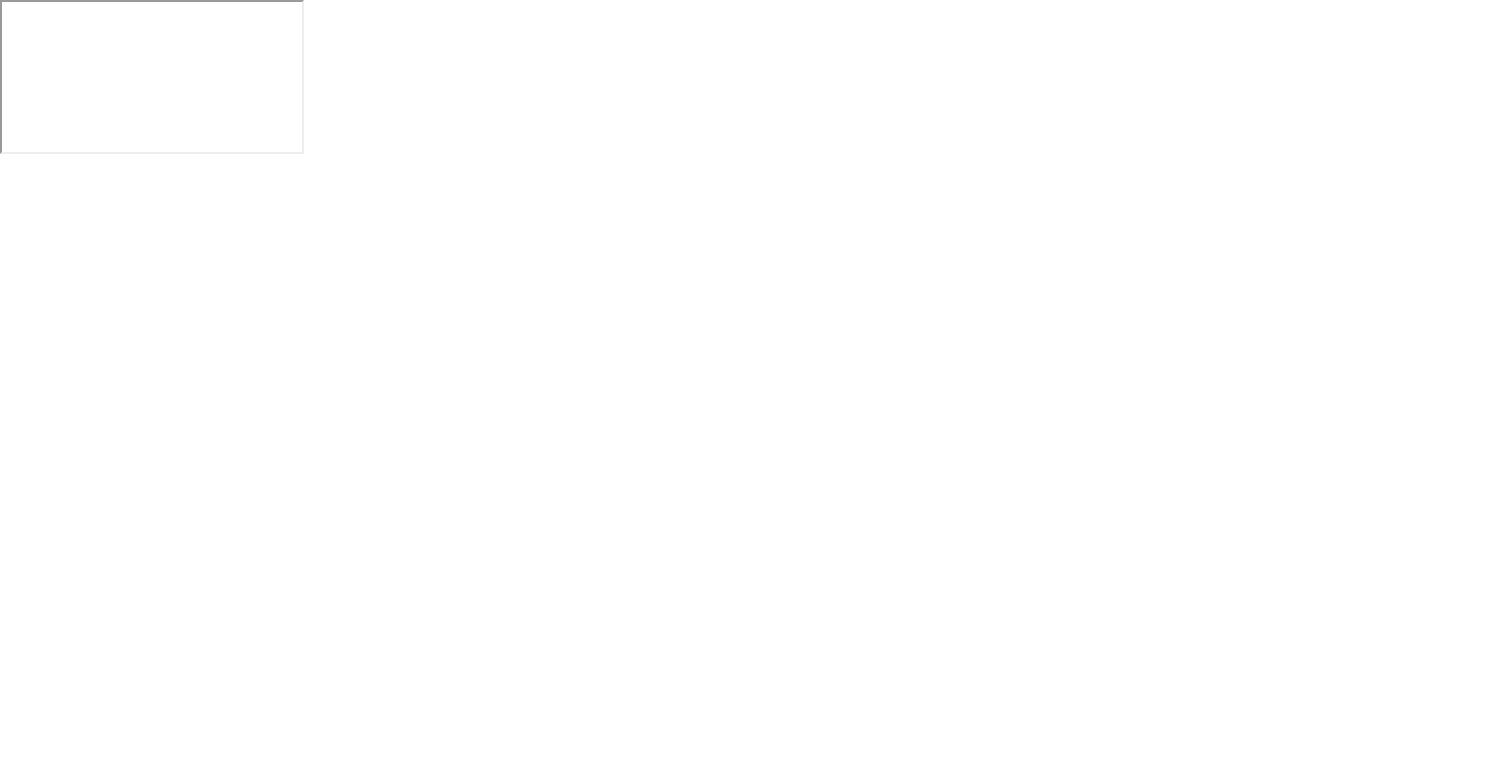 scroll, scrollTop: 0, scrollLeft: 0, axis: both 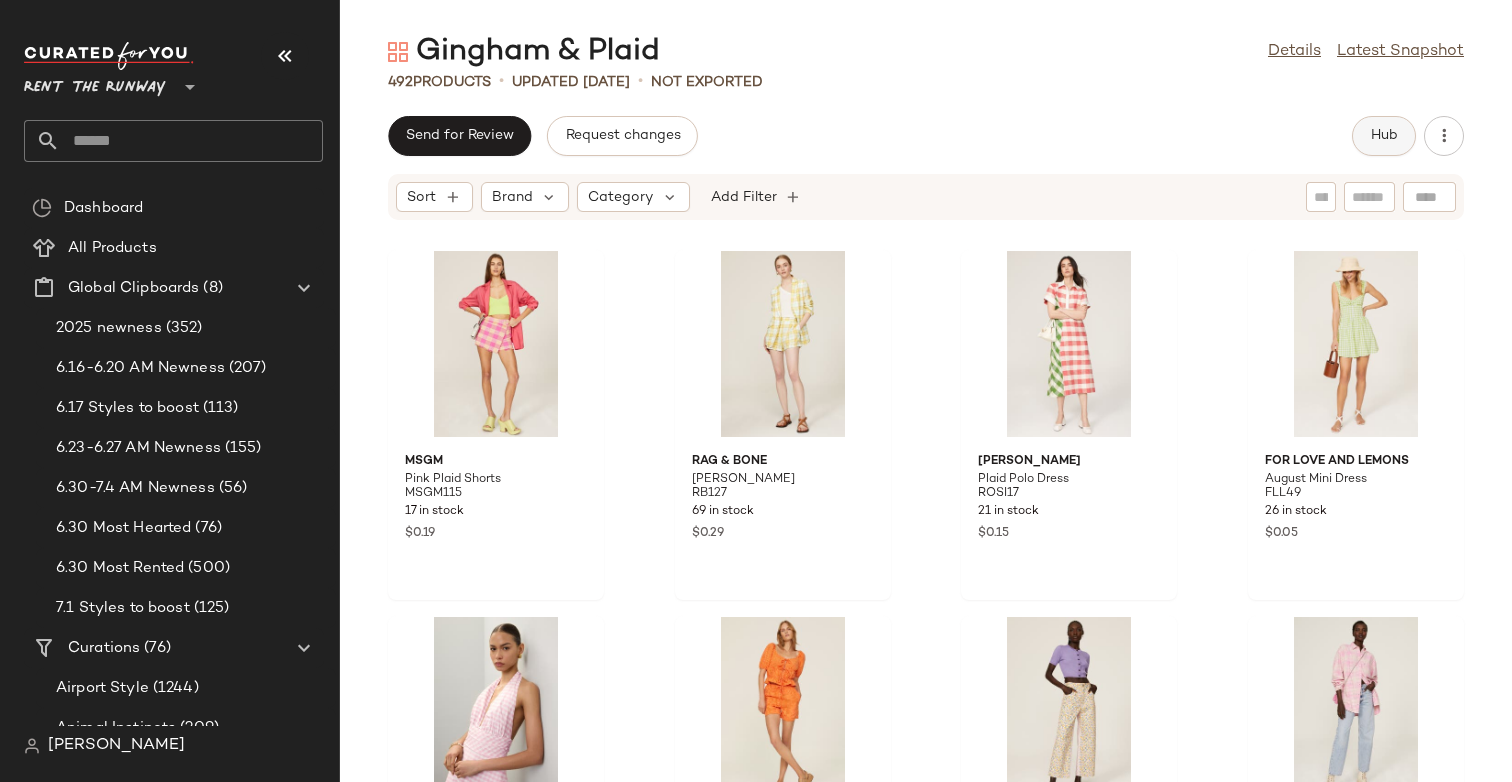 click on "Hub" at bounding box center (1384, 136) 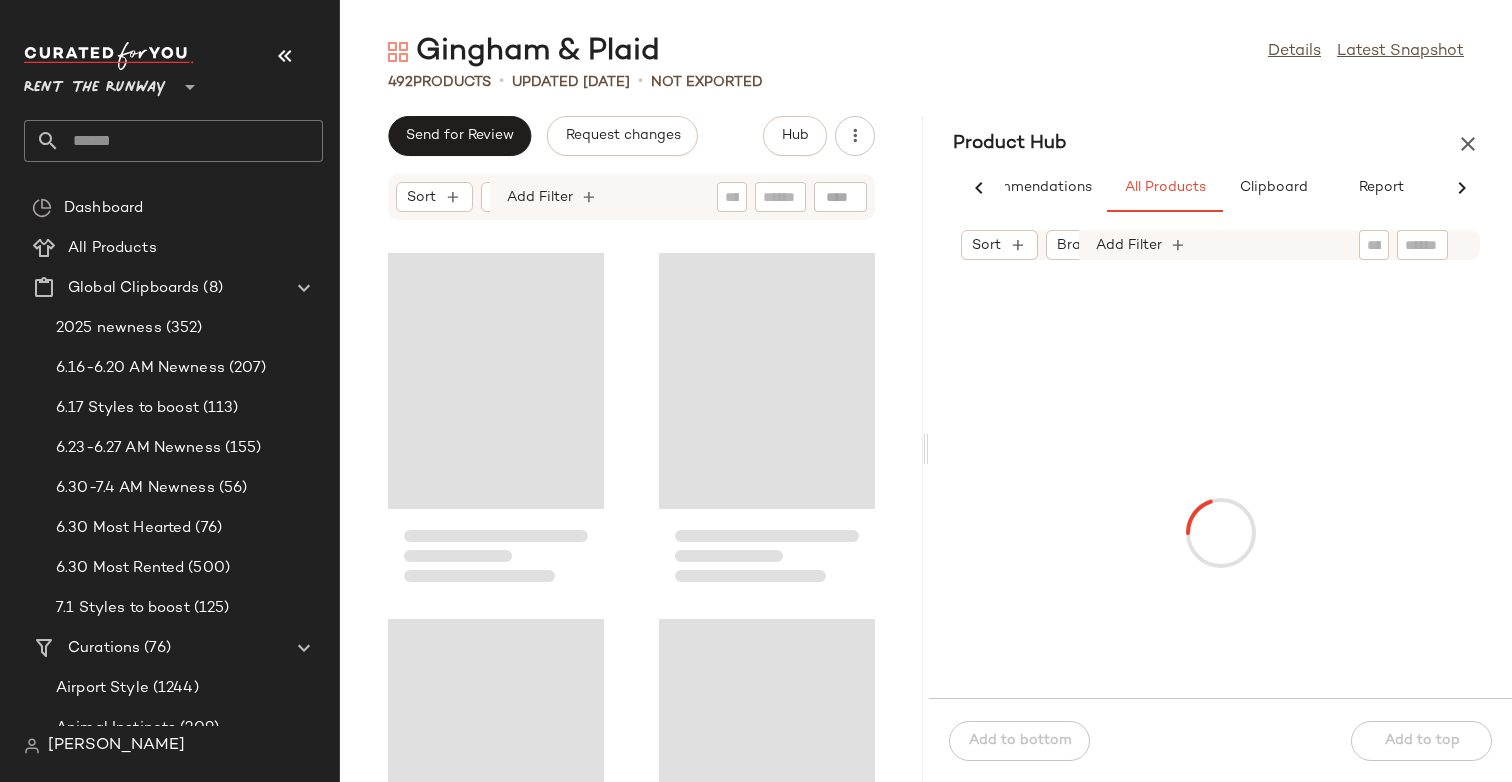 scroll, scrollTop: 0, scrollLeft: 77, axis: horizontal 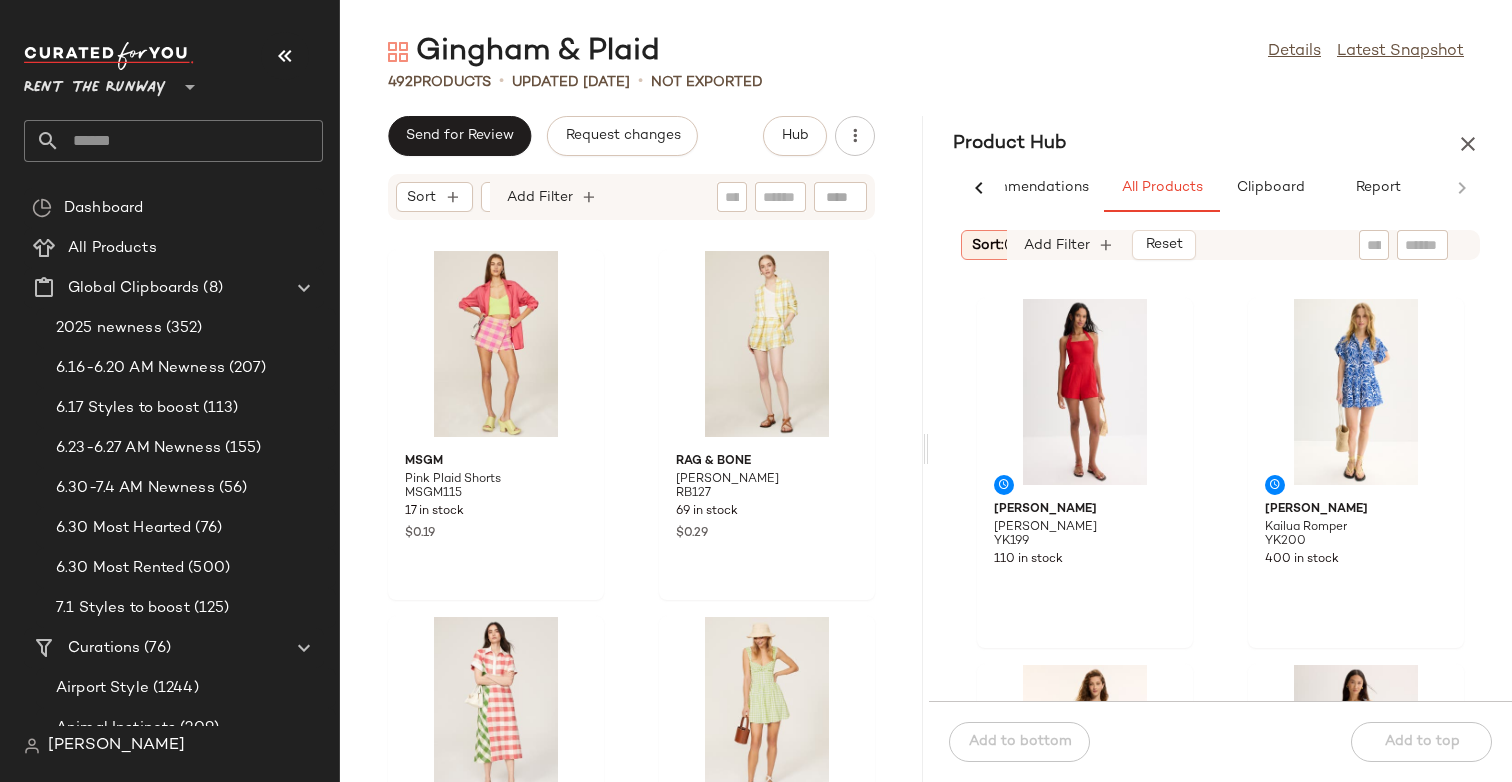 click 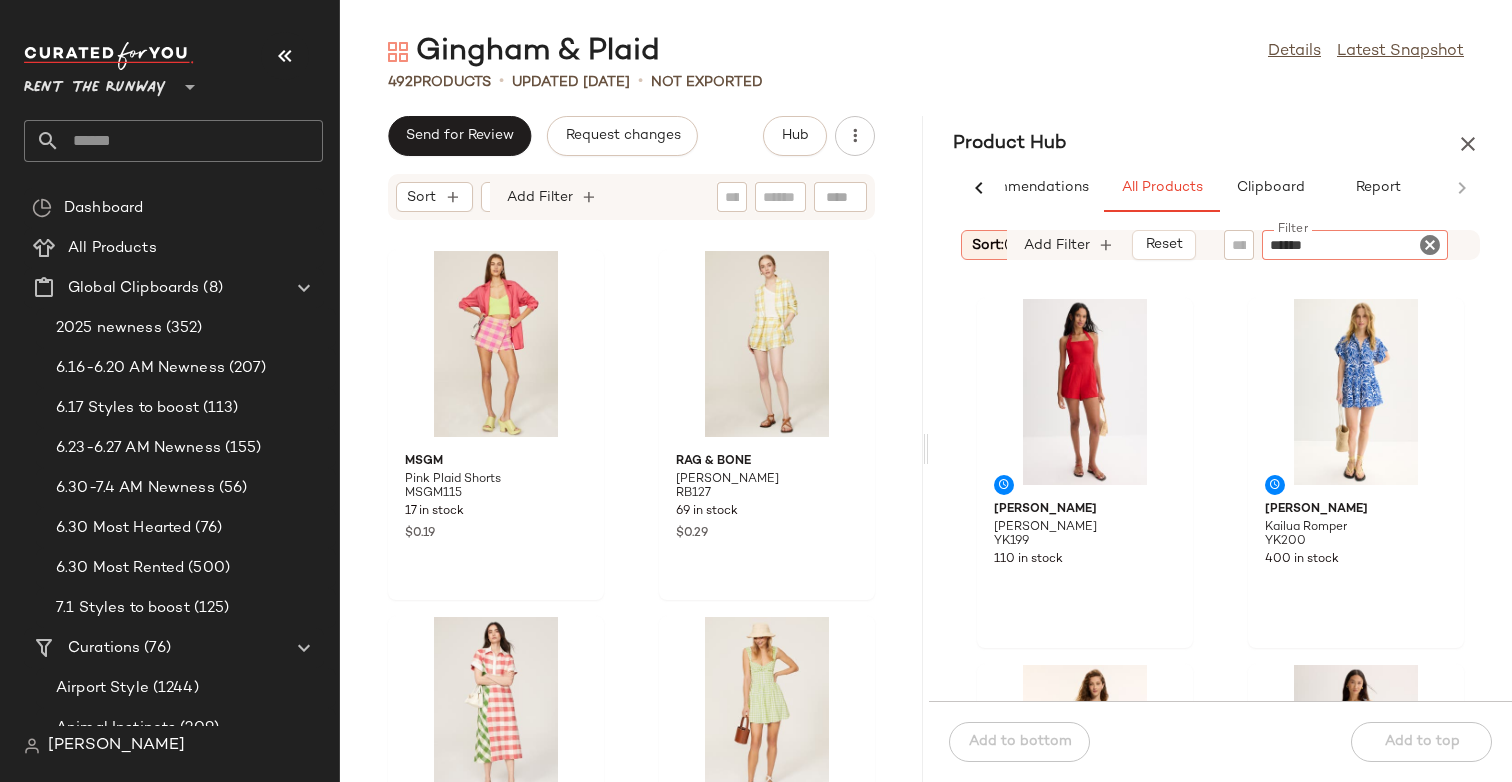 type on "*******" 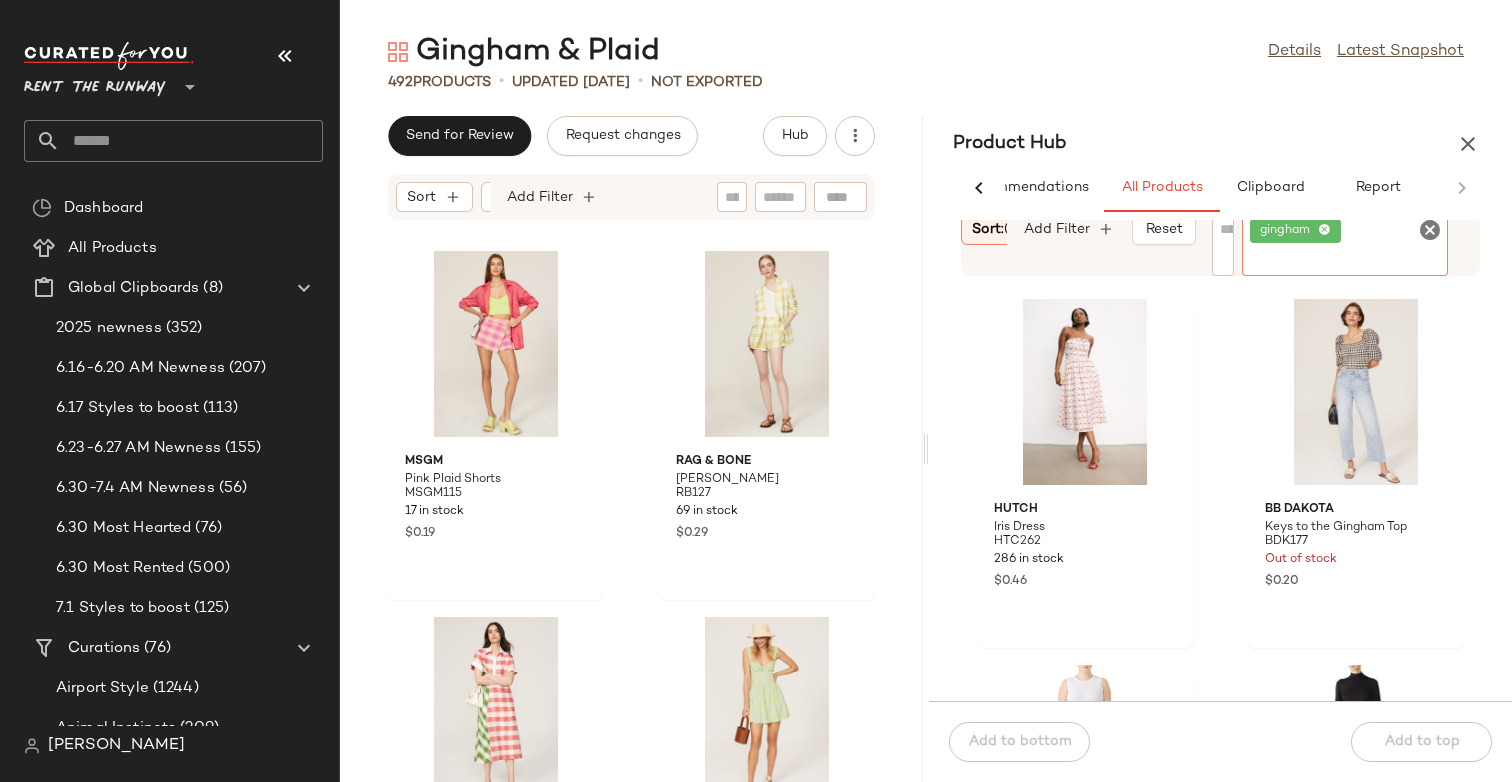 click 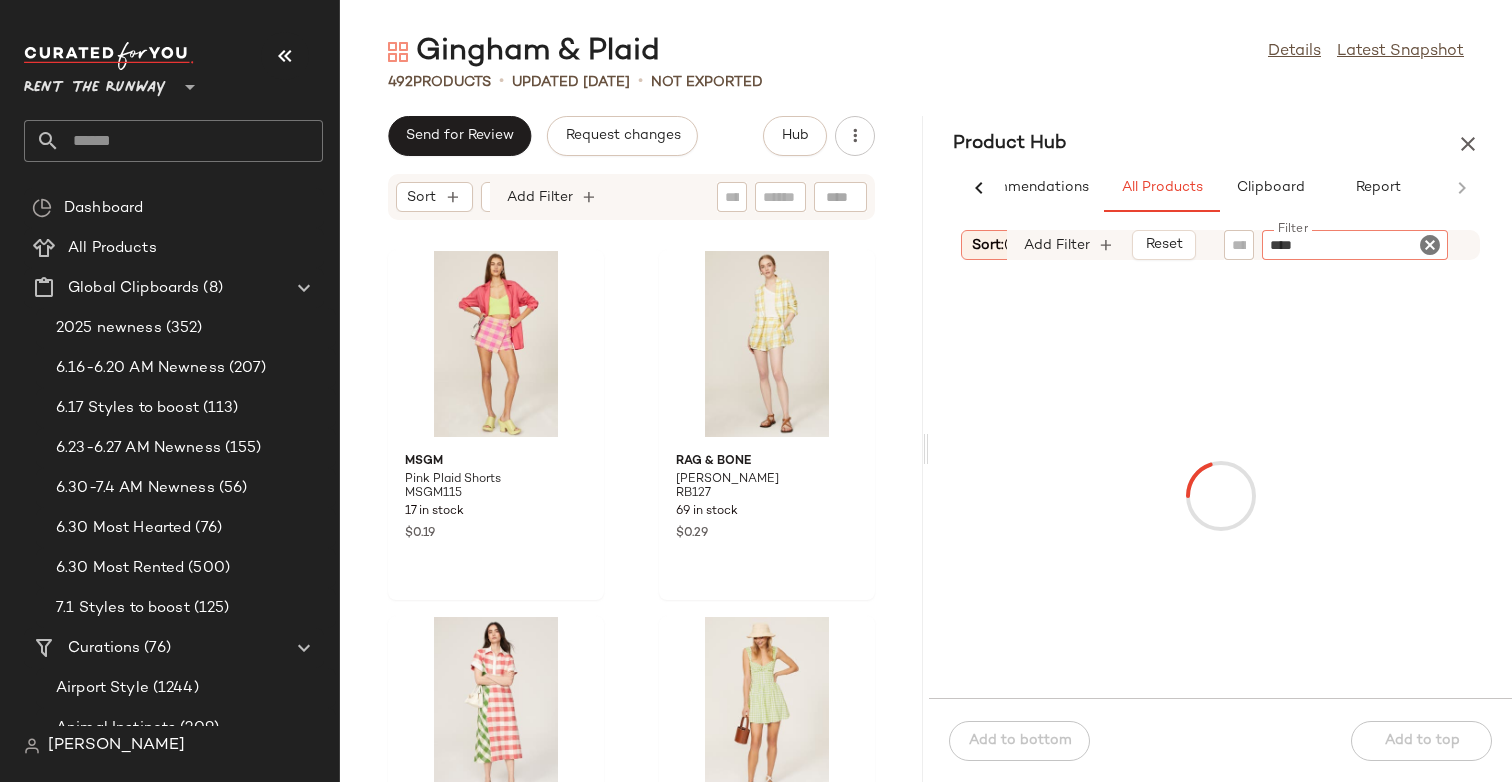 type on "*****" 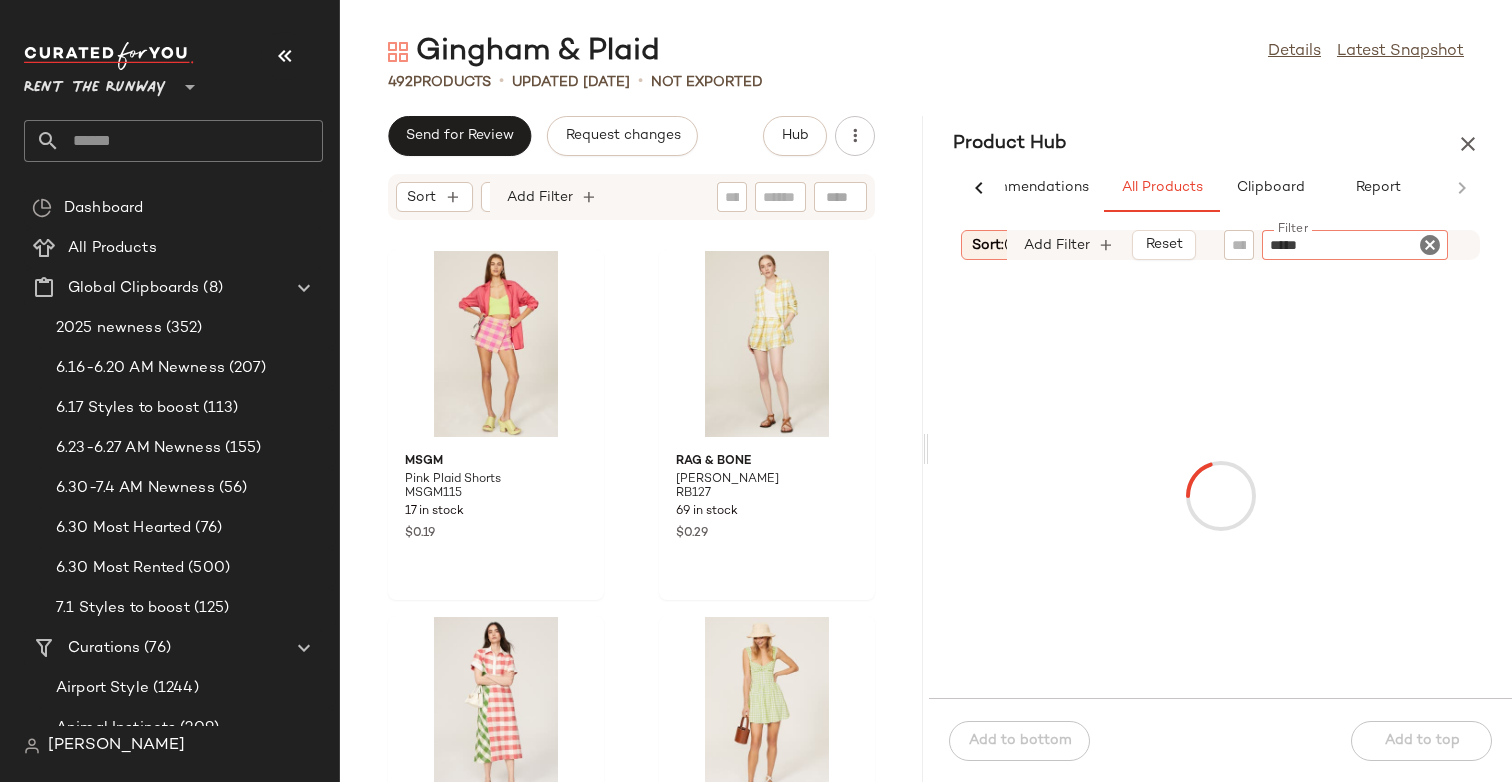 type 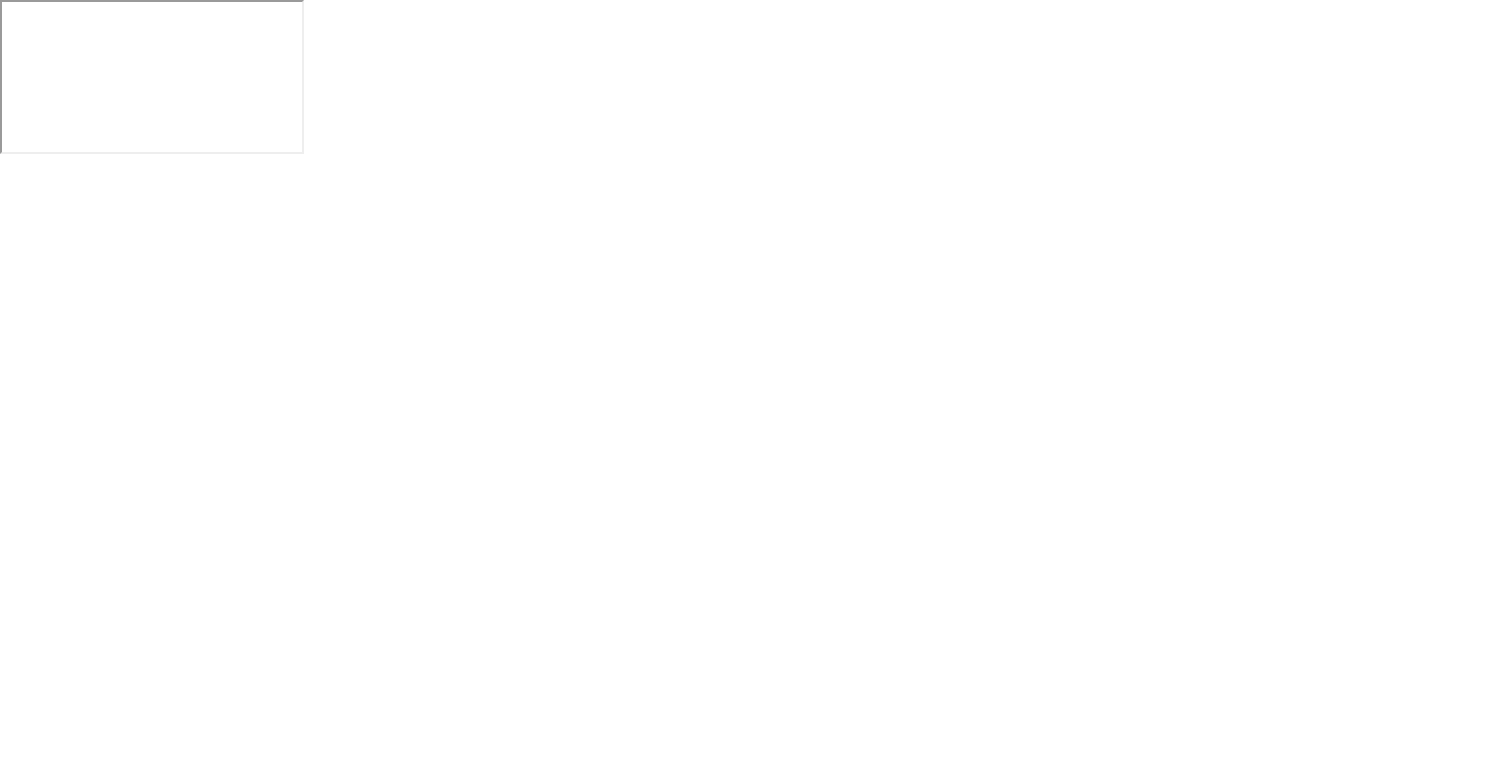 scroll, scrollTop: 0, scrollLeft: 0, axis: both 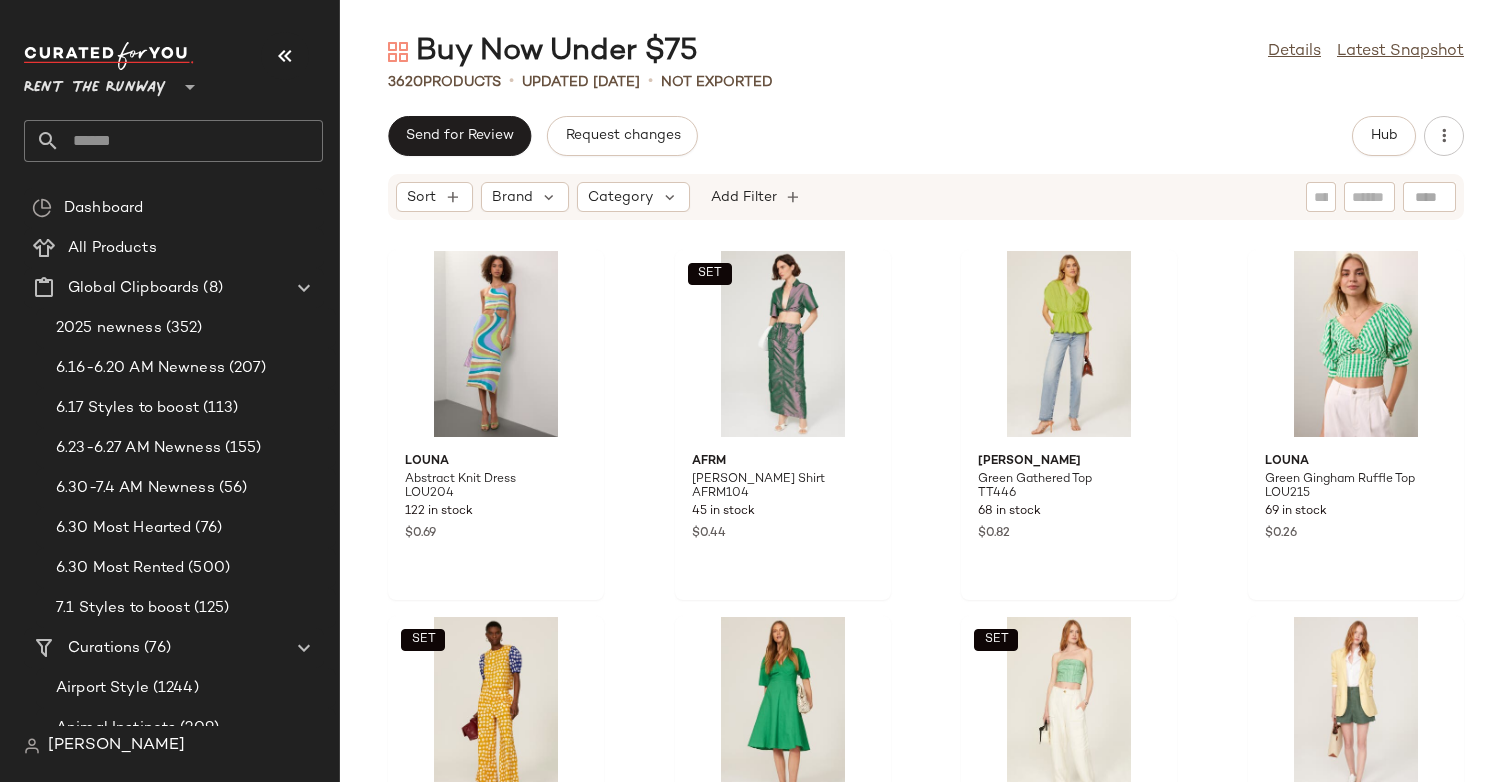click on "Send for Review   Request changes   Hub  Sort  Brand  Category  Add Filter  Louna Abstract Knit Dress LOU204 122 in stock $0.69  SET  AFRM Sammie Polo Shirt AFRM104 45 in stock $0.44 Trina Turk Green Gathered Top TT446 68 in stock $0.82 Louna Green Gingham Ruffle Top LOU215 69 in stock $0.26  SET  Busayo x RTR Puff Sleeve Shirt BUS13 249 in stock $0.98 TOME x RTR Green Linen Dress TMEC26 126 in stock $0.73  SET  Holzweiler Nina Corset HOL17 55 in stock $0.56 Madewell Neale Shorts MDW306 38 in stock $0.28 Rixo Steph Midi Dress RIX31 122 in stock $0.32 ASHLEY PARK x RTR Strappy Yellow Crop Top APKR1 383 in stock $0.98 En Saison Cece Top ENS4 220 in stock $0.50 YERSE Tami Top YER6 251 in stock $0.87 3.1 Phillip Lim Utility Romper PLL142 70 in stock $0.52 Levi's 501 Mid Thigh Shorts LVJ82 22 in stock $0.13  SET  X?RENA Teddy Top XA39 60 in stock $0.40 ASTR the Label Laylin Dress ASR116 91 in stock $0.43" at bounding box center [926, 449] 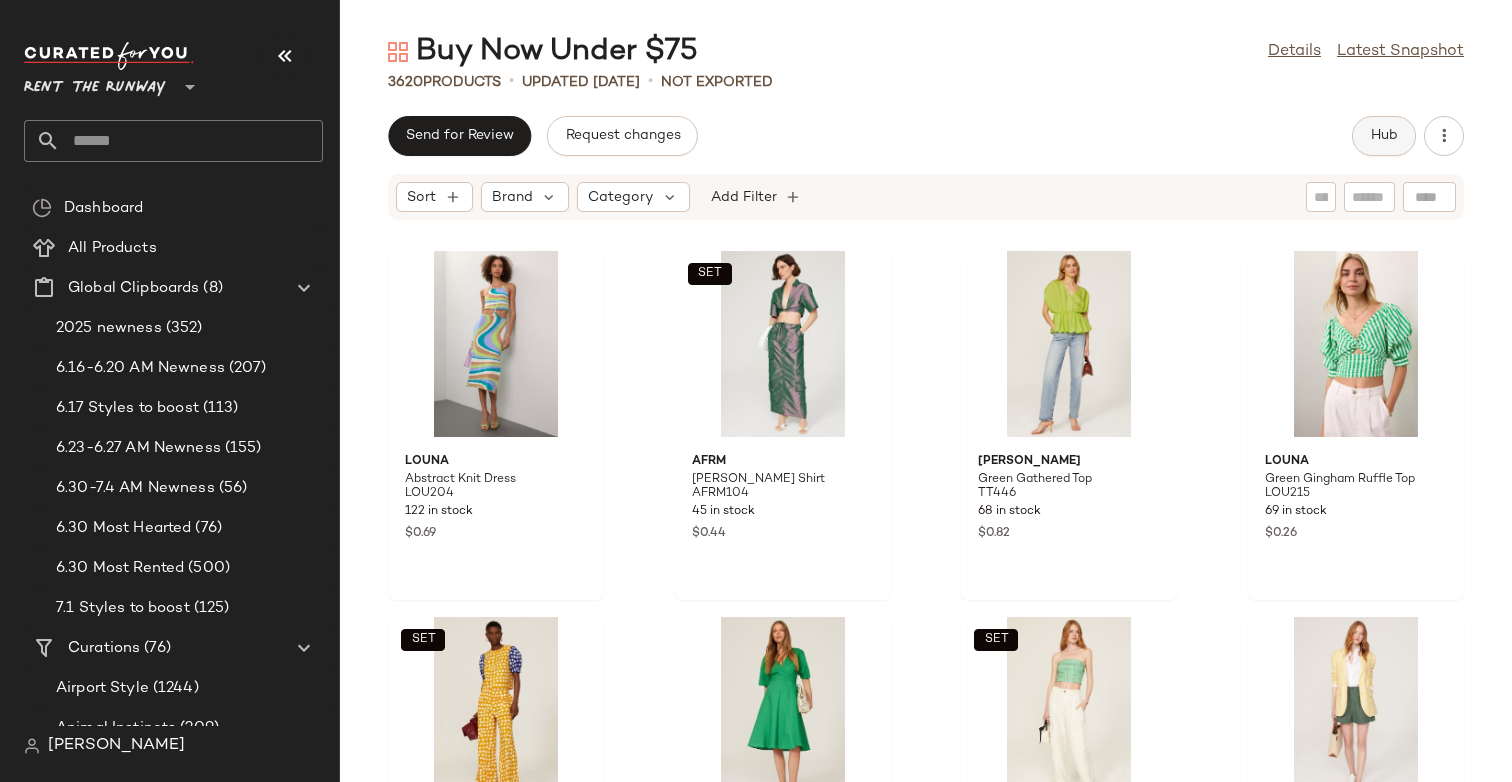 click on "Hub" at bounding box center (1384, 136) 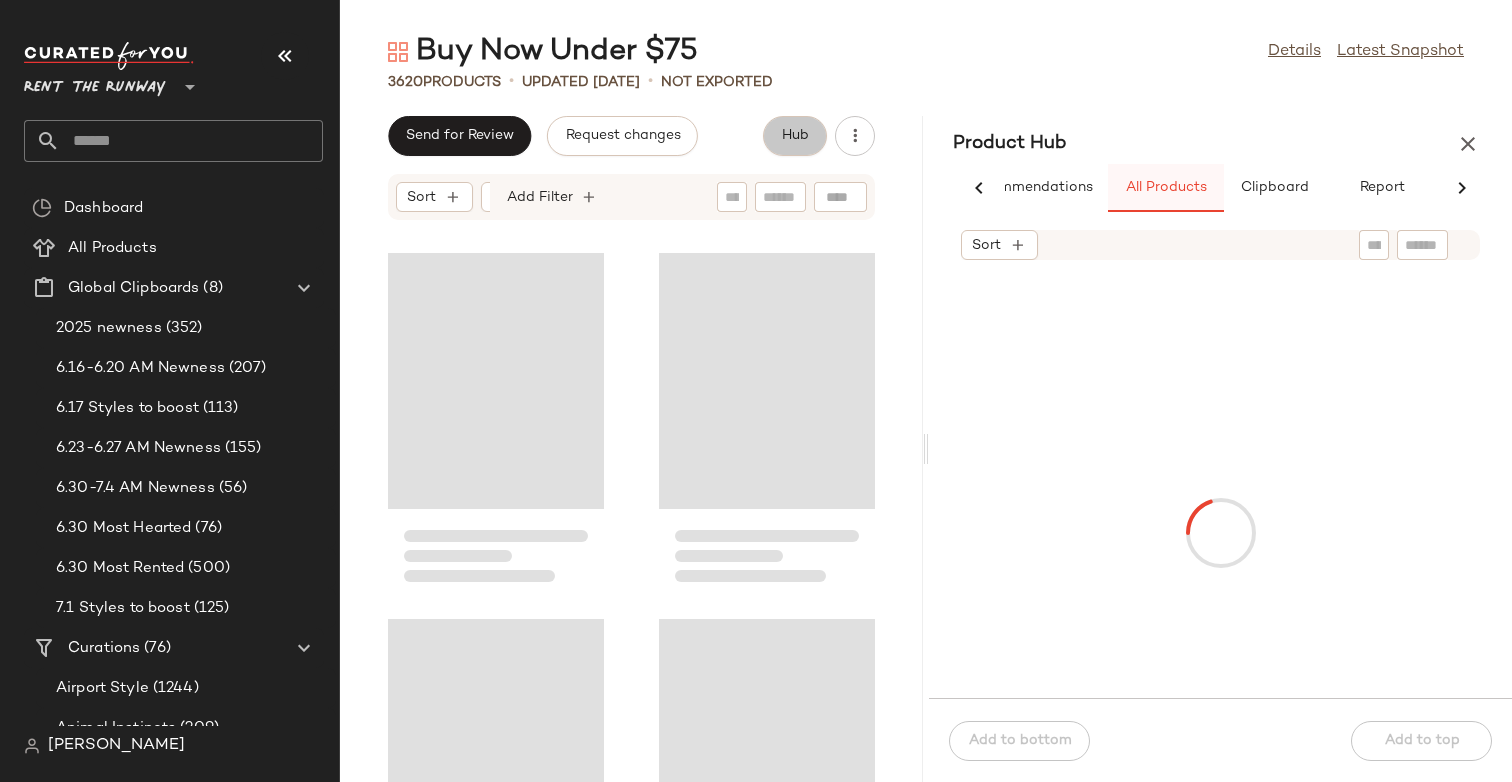 scroll, scrollTop: 0, scrollLeft: 77, axis: horizontal 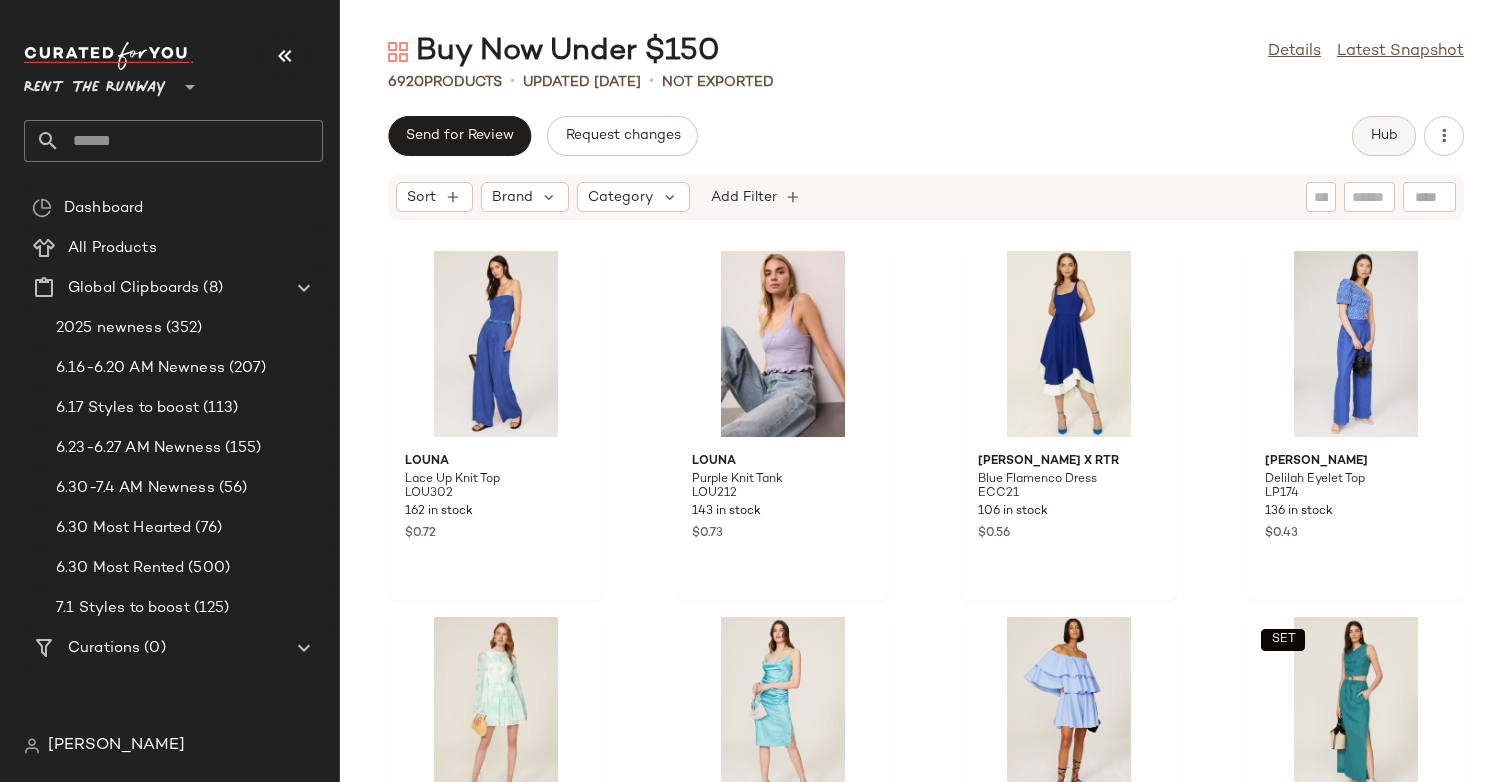 click on "Hub" at bounding box center (1384, 136) 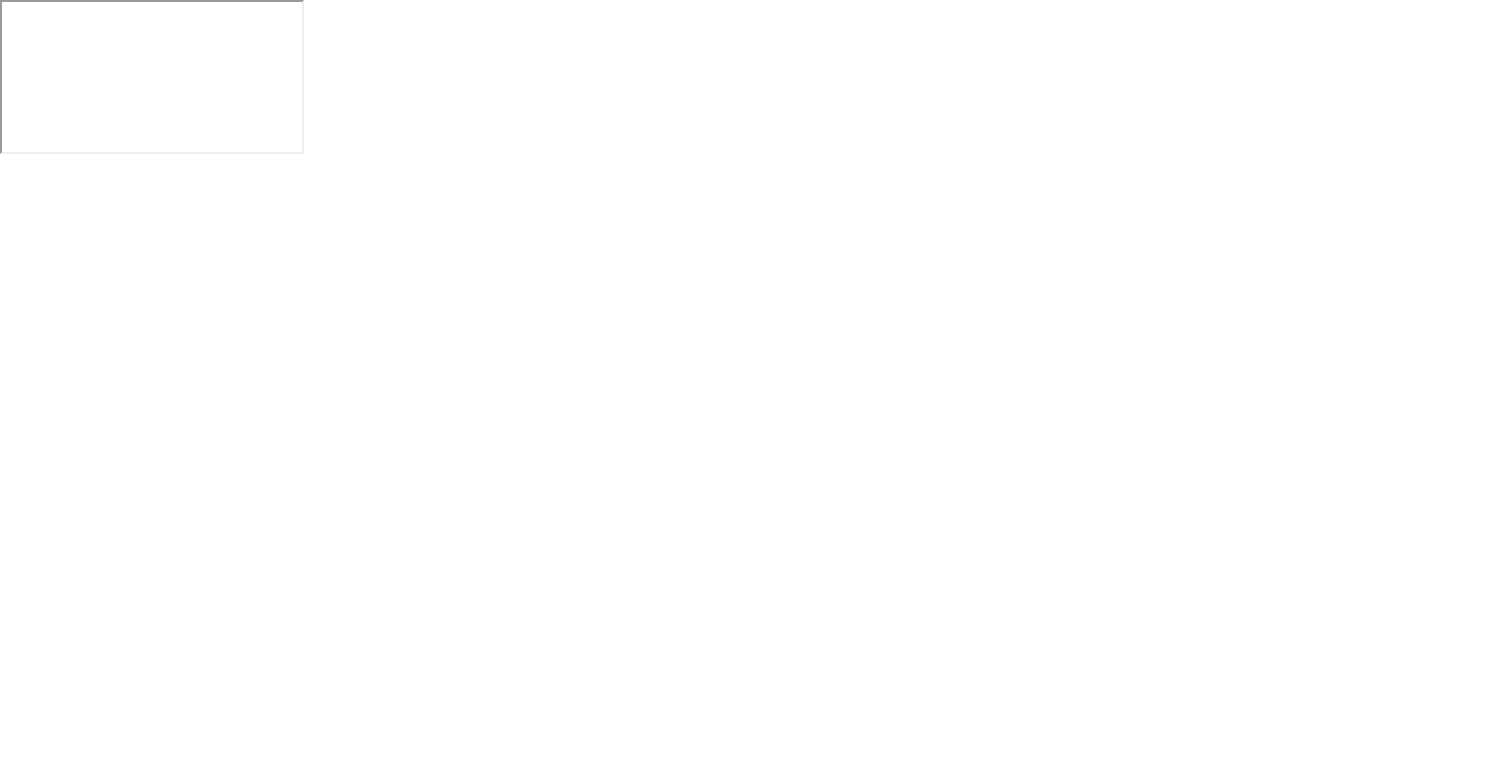 scroll, scrollTop: 0, scrollLeft: 0, axis: both 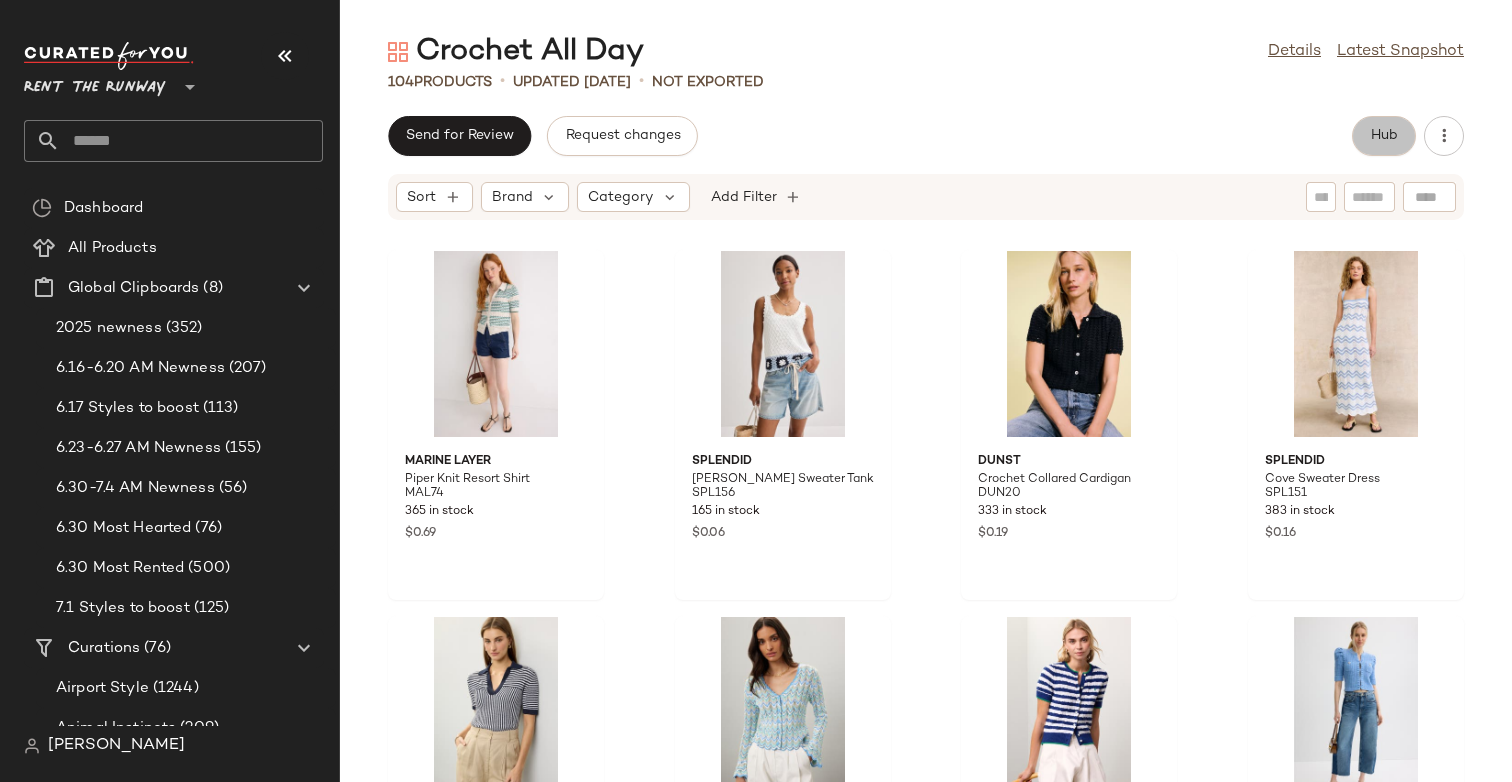 click on "Hub" 